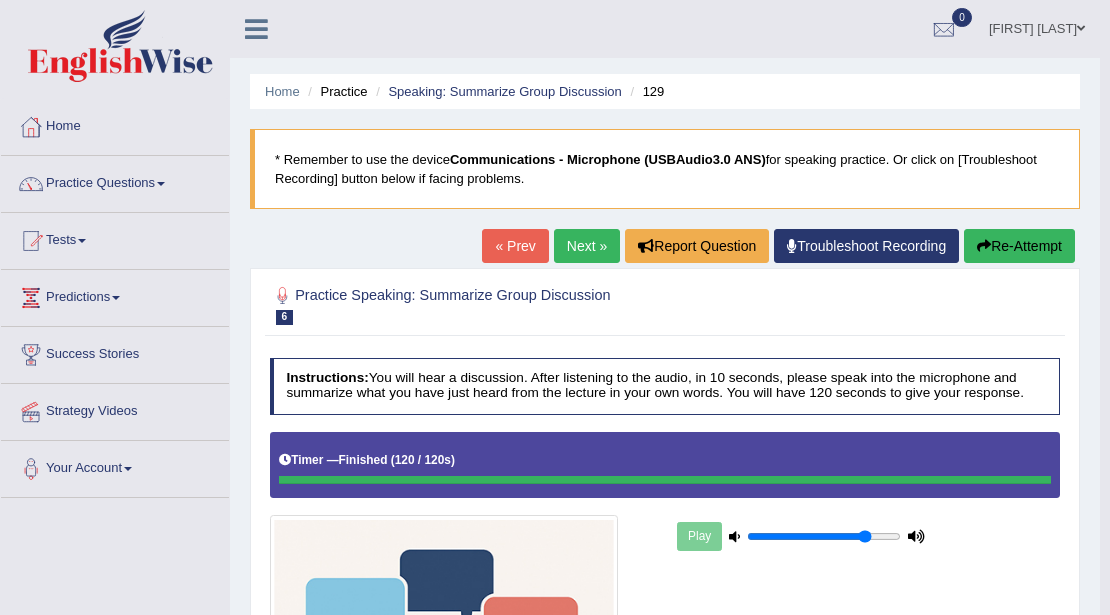 scroll, scrollTop: 0, scrollLeft: 0, axis: both 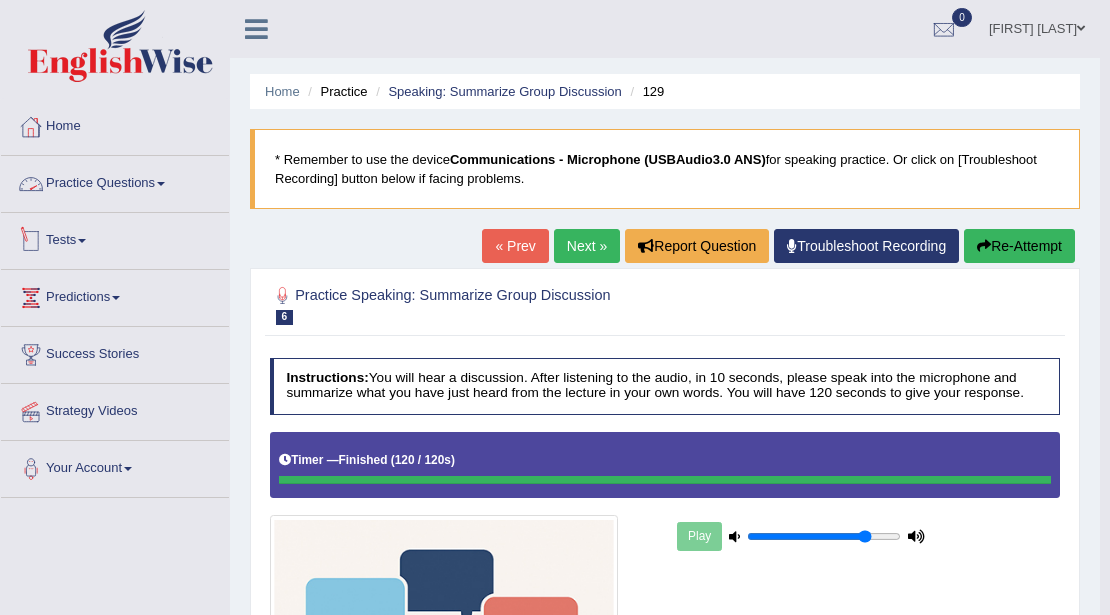 click on "Tests" at bounding box center [115, 238] 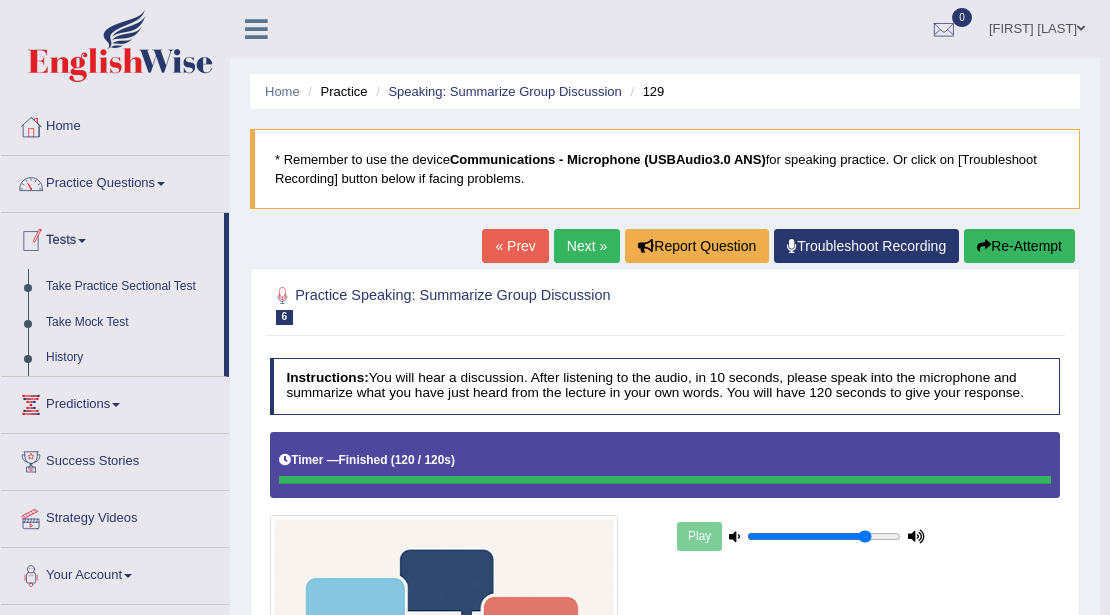 click on "Tests" at bounding box center (112, 238) 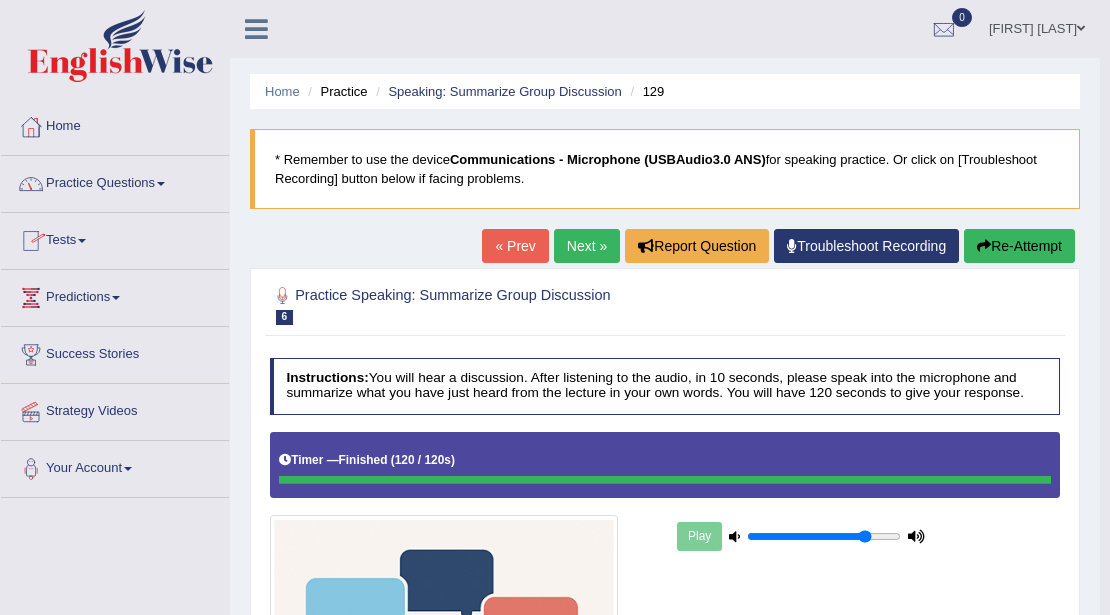 click on "Practice Questions" at bounding box center (115, 181) 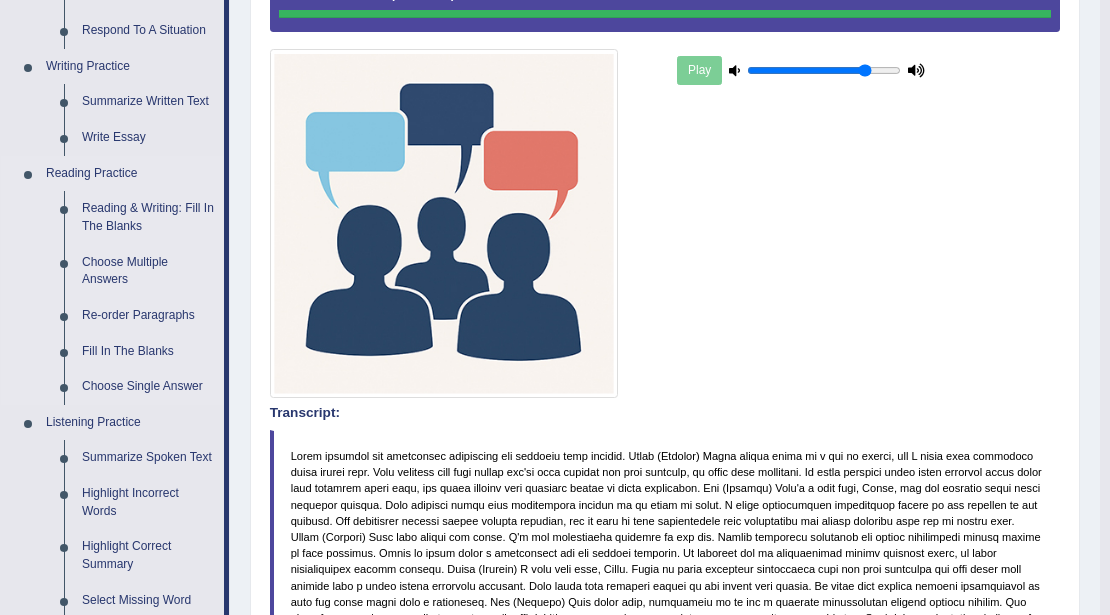 scroll, scrollTop: 466, scrollLeft: 0, axis: vertical 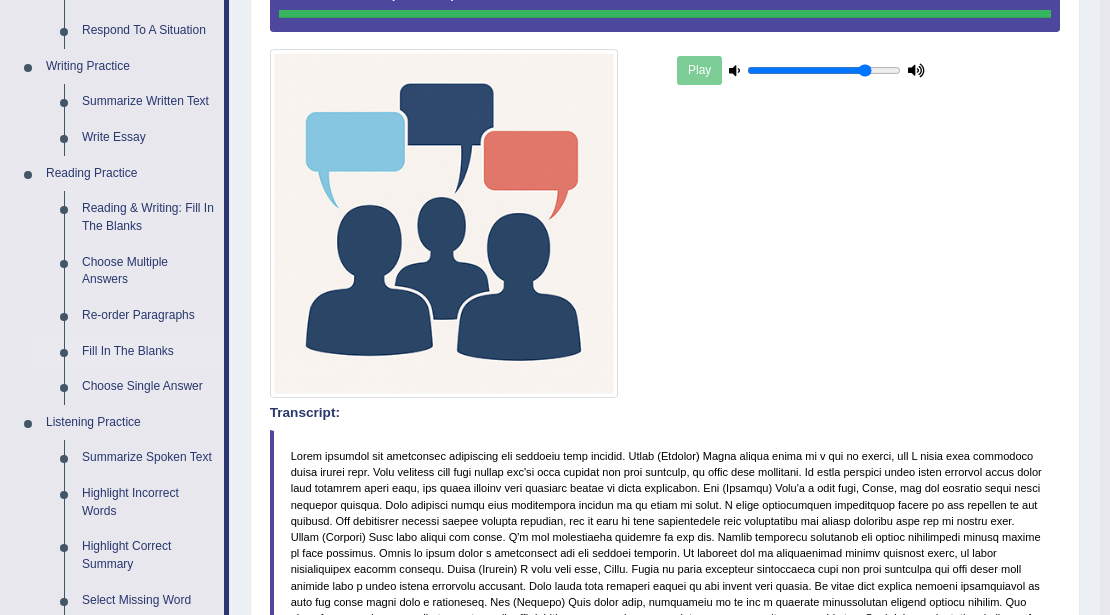 click on "Fill In The Blanks" at bounding box center [148, 352] 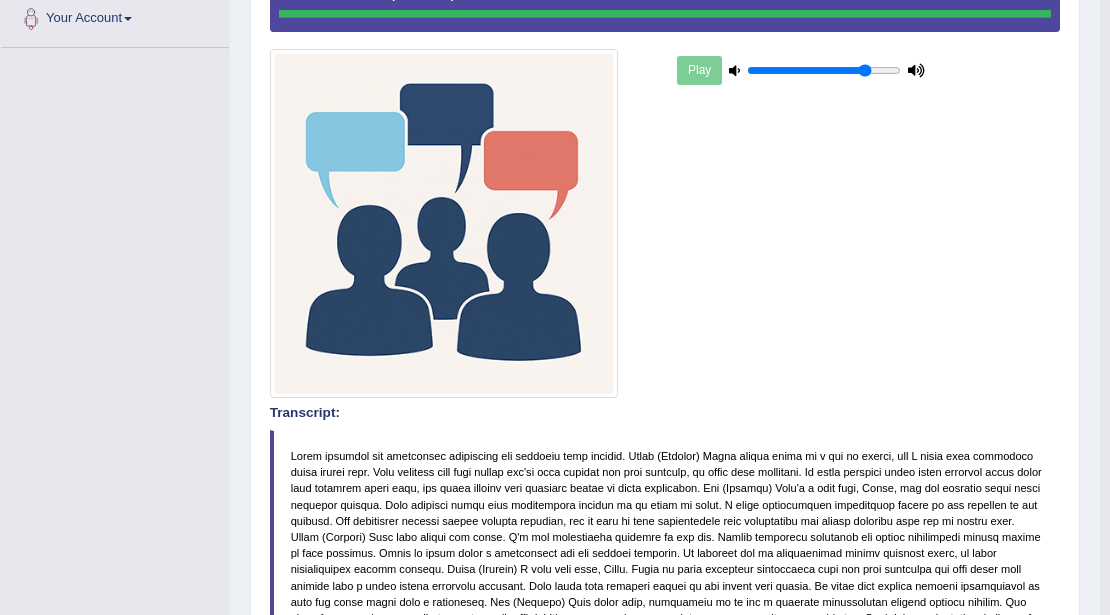 scroll, scrollTop: 467, scrollLeft: 0, axis: vertical 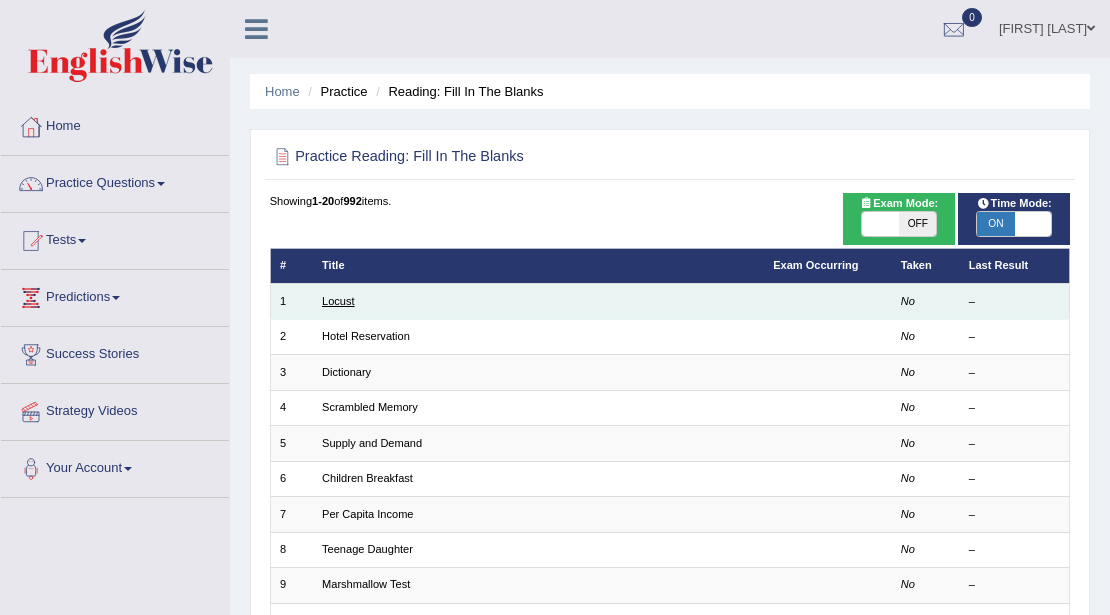 click on "Locust" at bounding box center [338, 301] 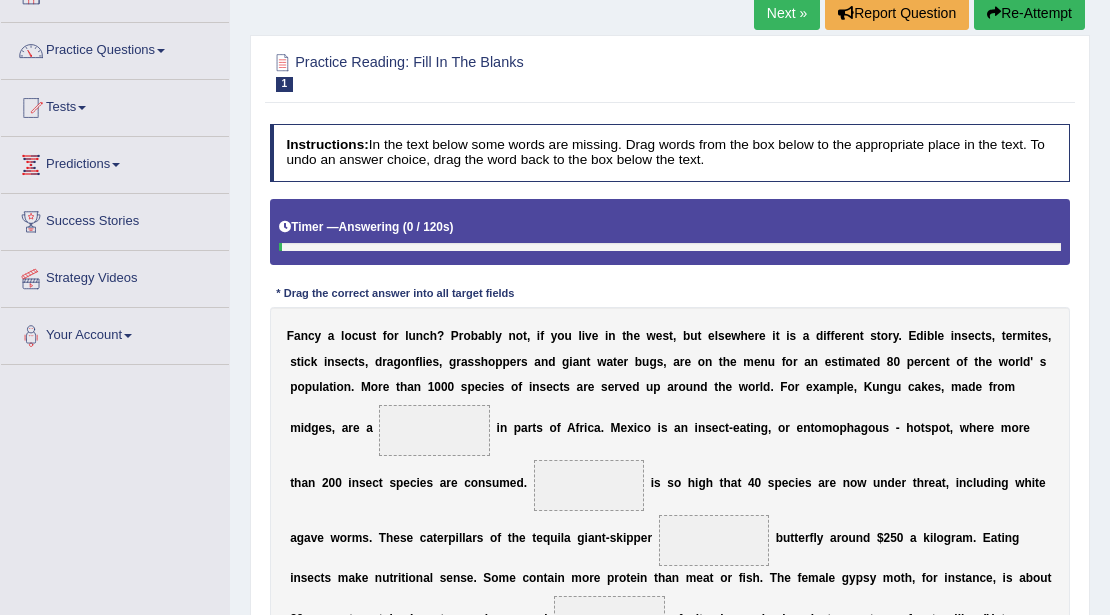 scroll, scrollTop: 266, scrollLeft: 0, axis: vertical 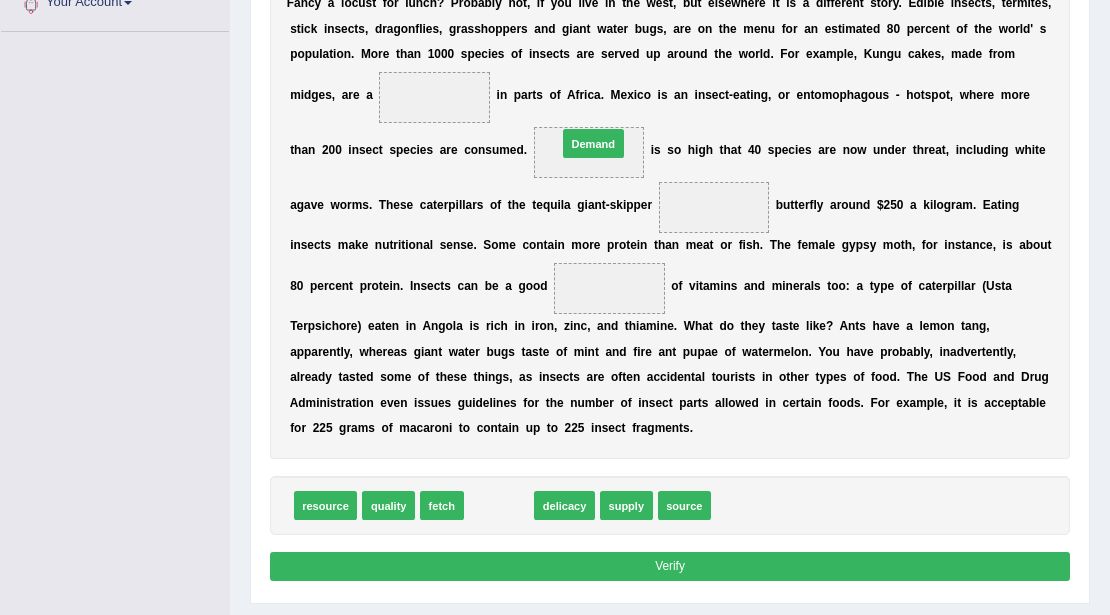 drag, startPoint x: 489, startPoint y: 503, endPoint x: 600, endPoint y: 78, distance: 439.2562 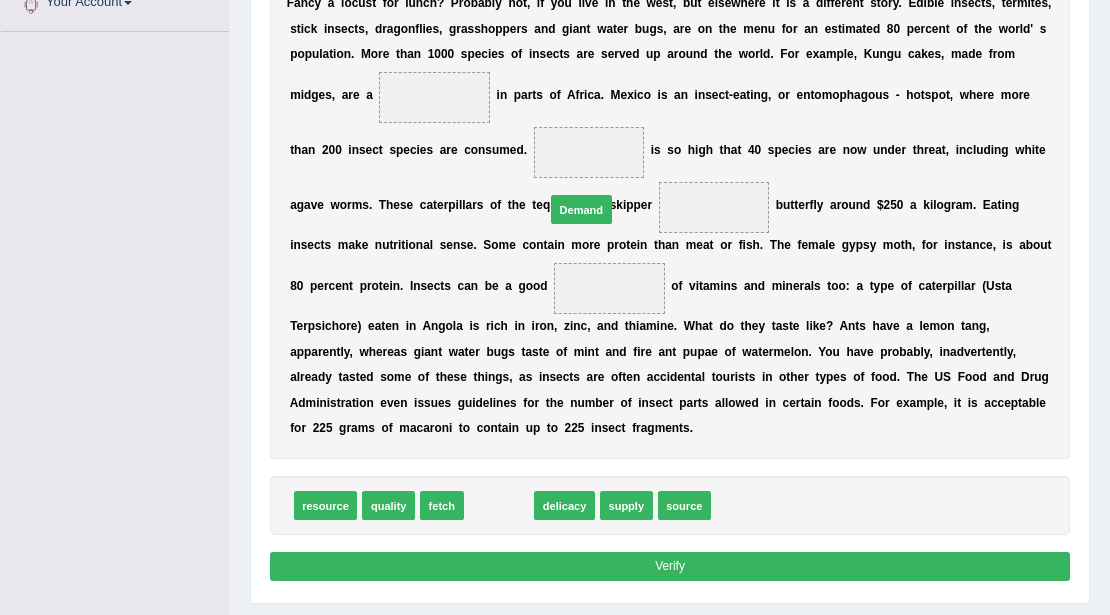 drag, startPoint x: 500, startPoint y: 505, endPoint x: 597, endPoint y: 157, distance: 361.26584 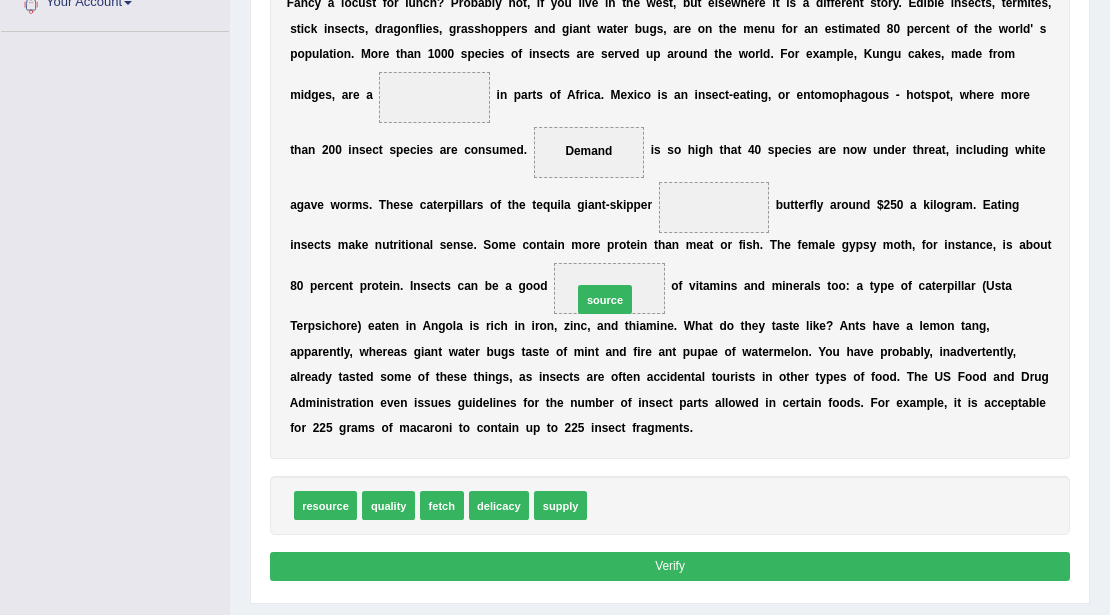 drag, startPoint x: 604, startPoint y: 511, endPoint x: 588, endPoint y: 270, distance: 241.53053 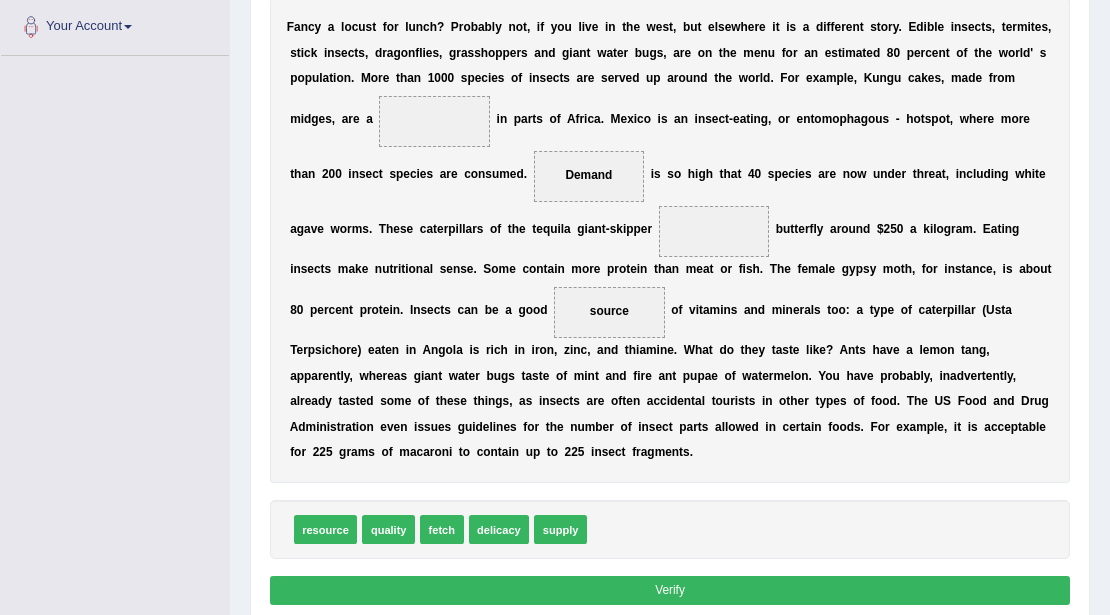 scroll, scrollTop: 466, scrollLeft: 0, axis: vertical 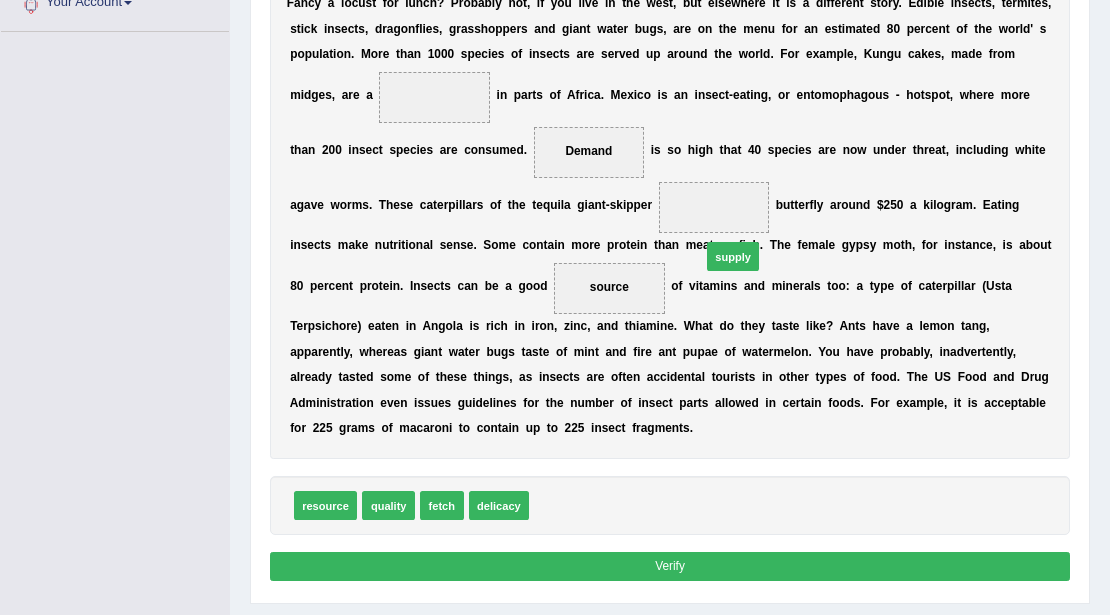 drag, startPoint x: 549, startPoint y: 501, endPoint x: 752, endPoint y: 209, distance: 355.63043 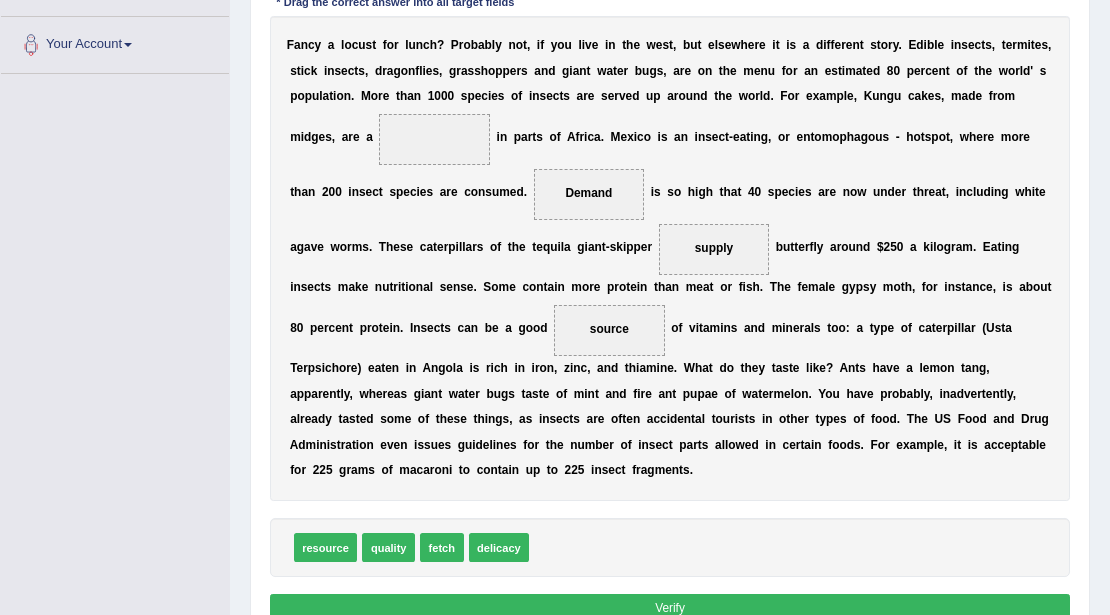 scroll, scrollTop: 400, scrollLeft: 0, axis: vertical 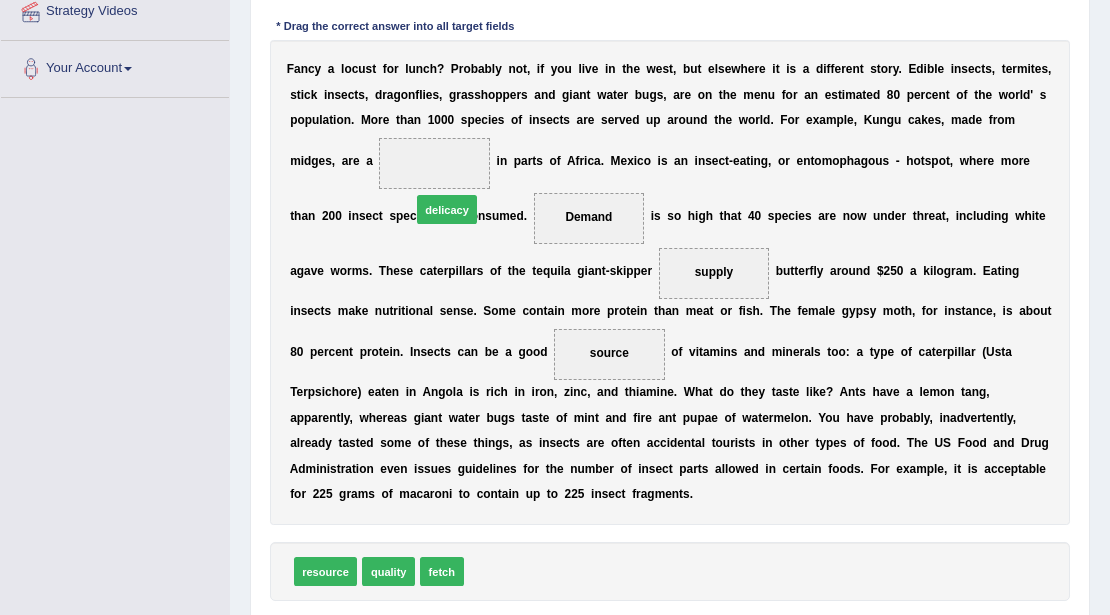 drag, startPoint x: 510, startPoint y: 564, endPoint x: 449, endPoint y: 139, distance: 429.35532 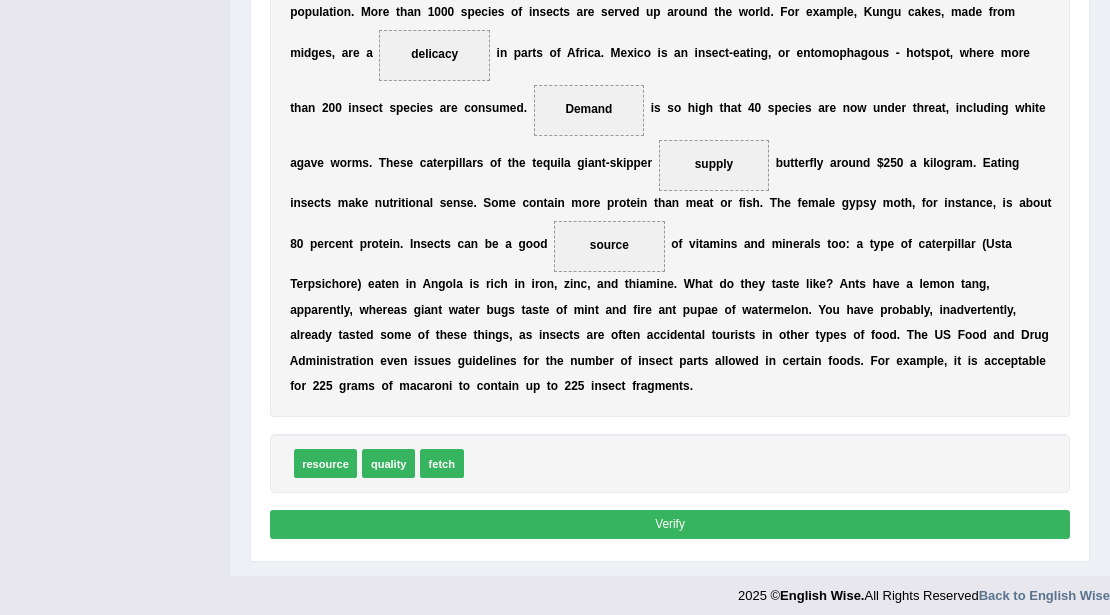 scroll, scrollTop: 514, scrollLeft: 0, axis: vertical 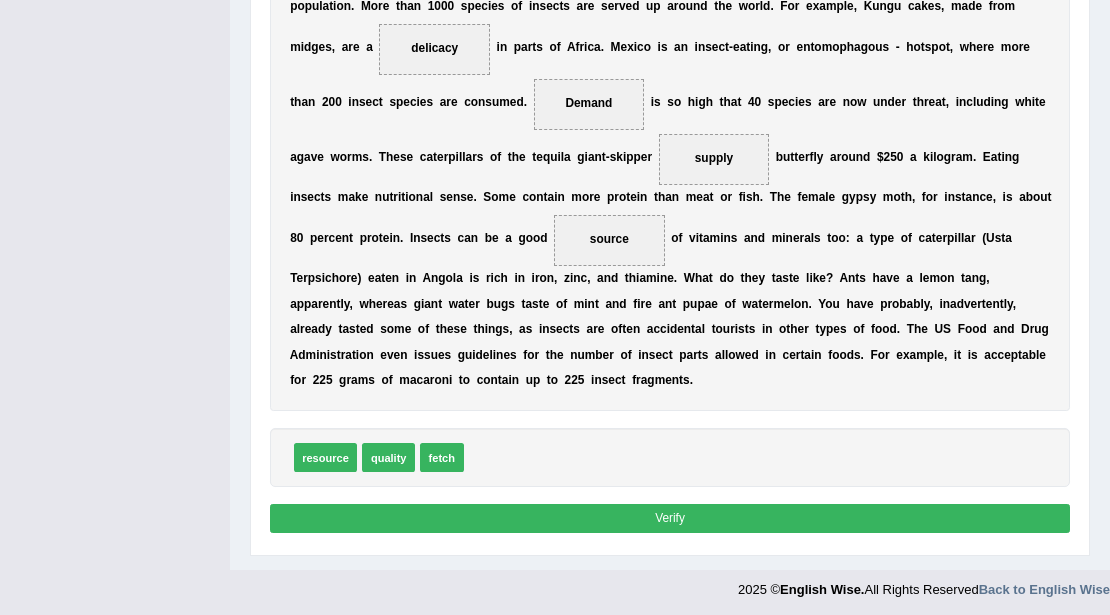 click on "Verify" at bounding box center [670, 518] 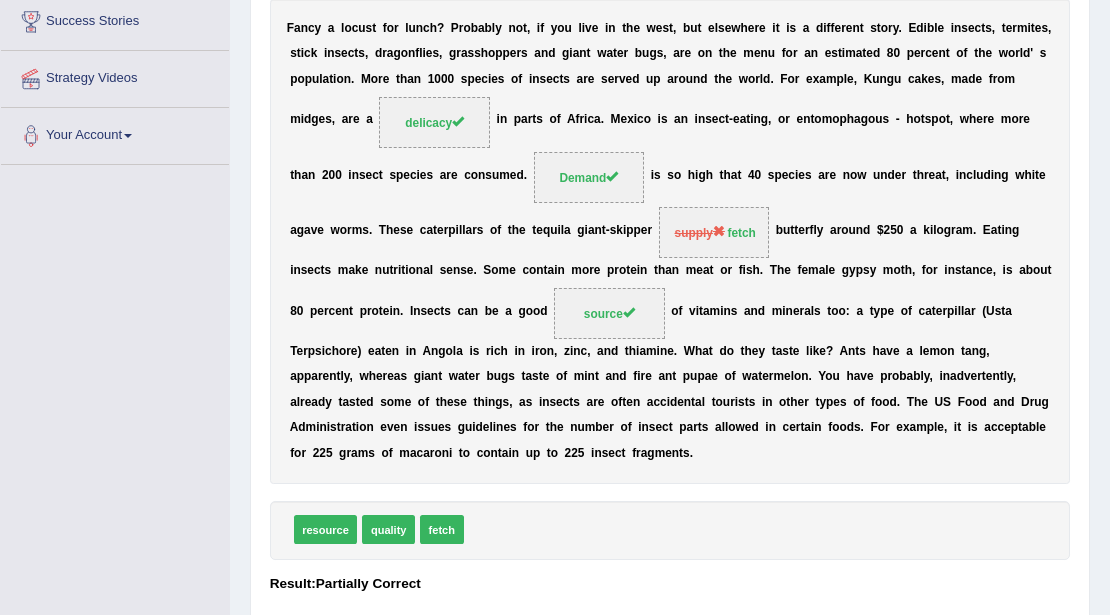 scroll, scrollTop: 0, scrollLeft: 0, axis: both 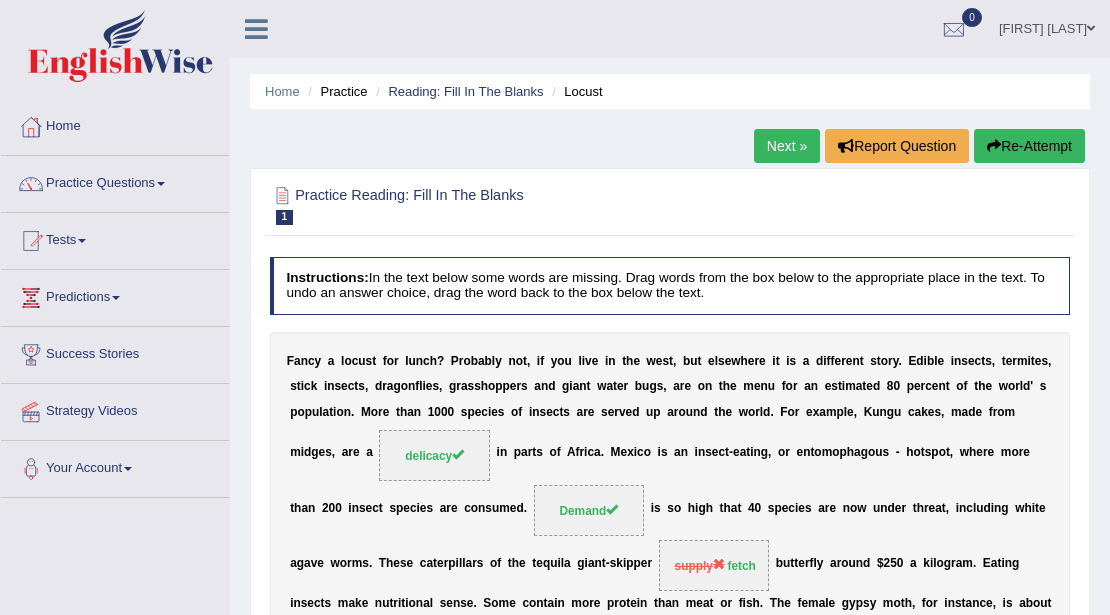 click on "Next »" at bounding box center (787, 146) 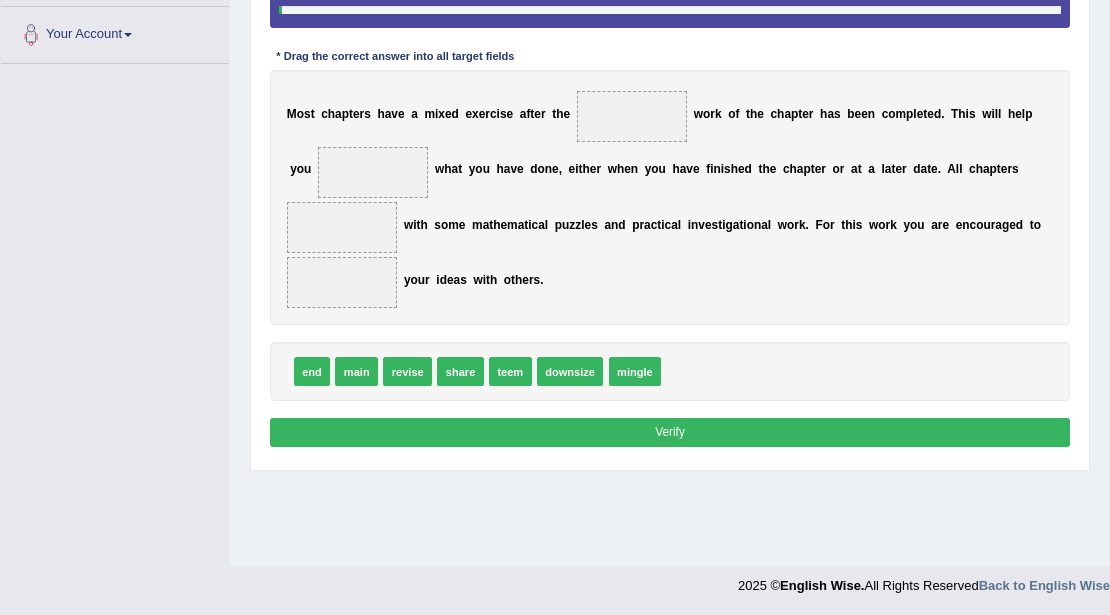 scroll, scrollTop: 434, scrollLeft: 0, axis: vertical 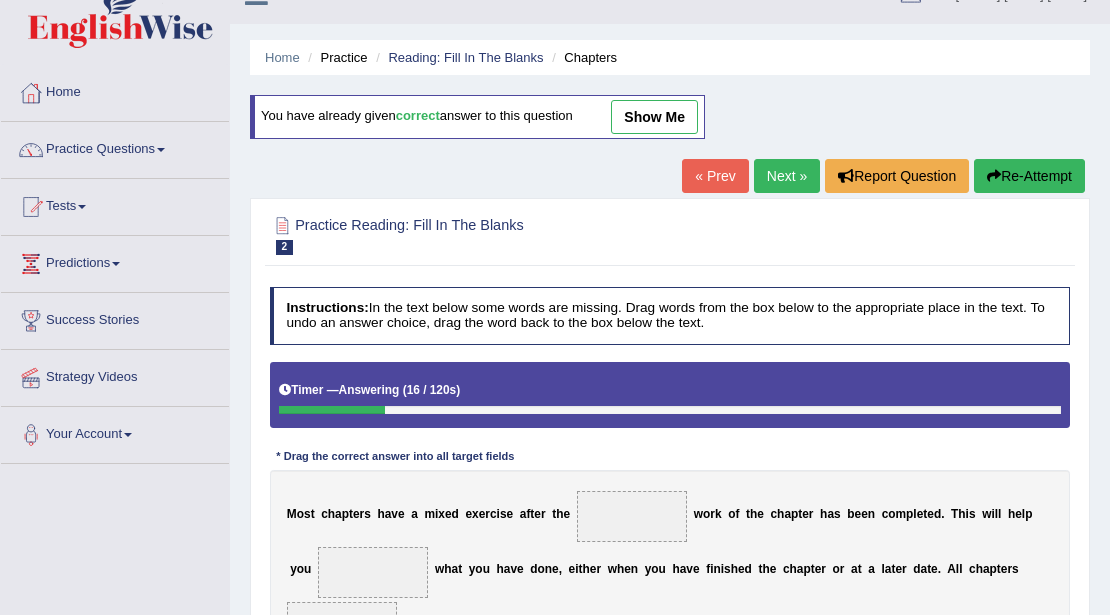 click on "Next »" at bounding box center (787, 176) 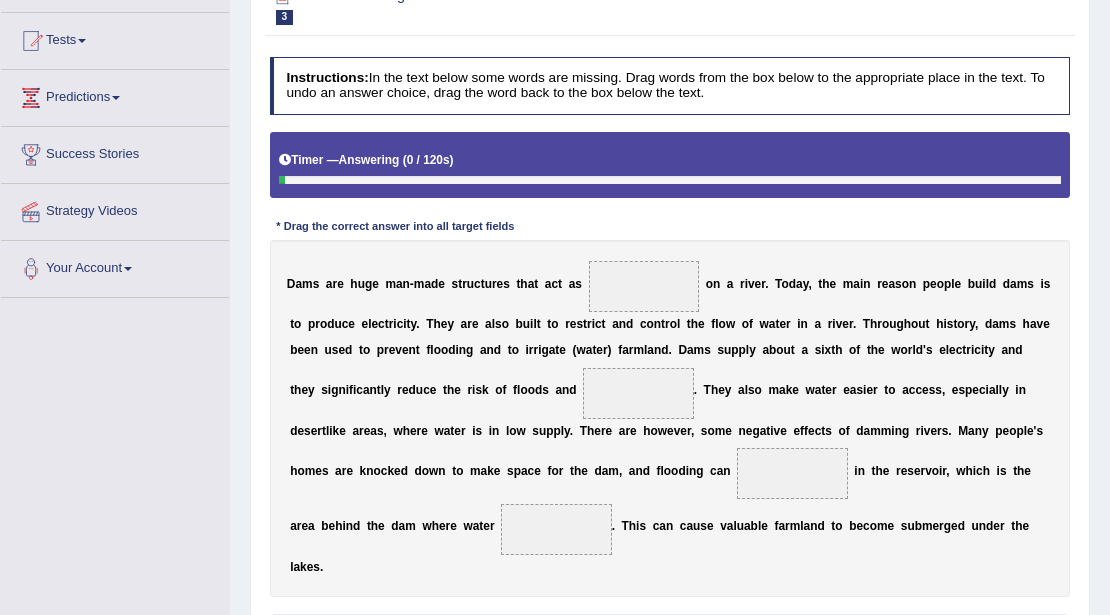 scroll, scrollTop: 305, scrollLeft: 0, axis: vertical 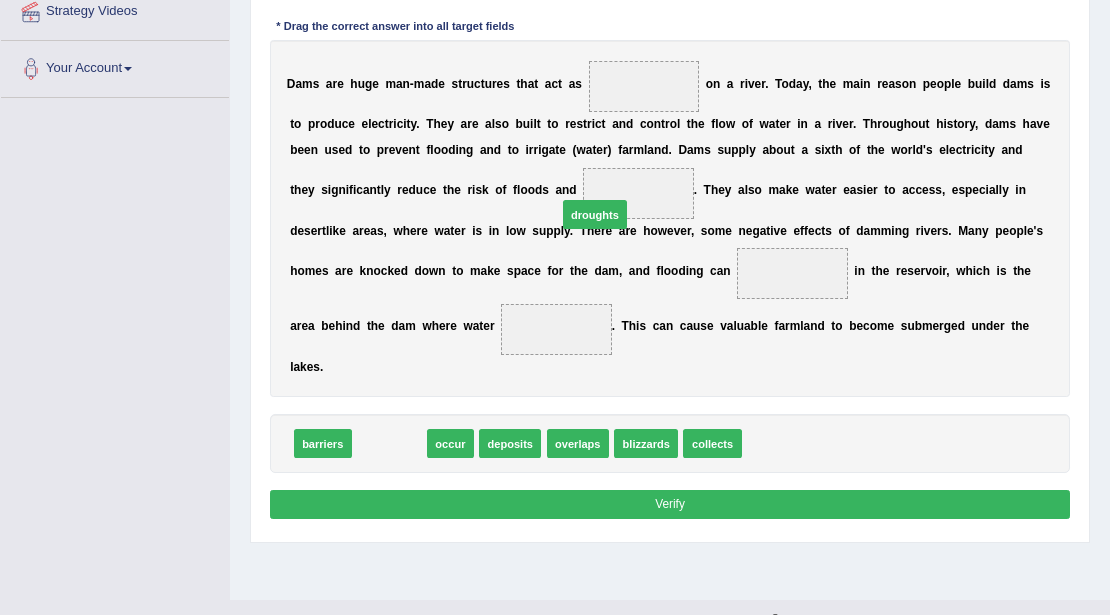 drag, startPoint x: 372, startPoint y: 449, endPoint x: 614, endPoint y: 179, distance: 362.57965 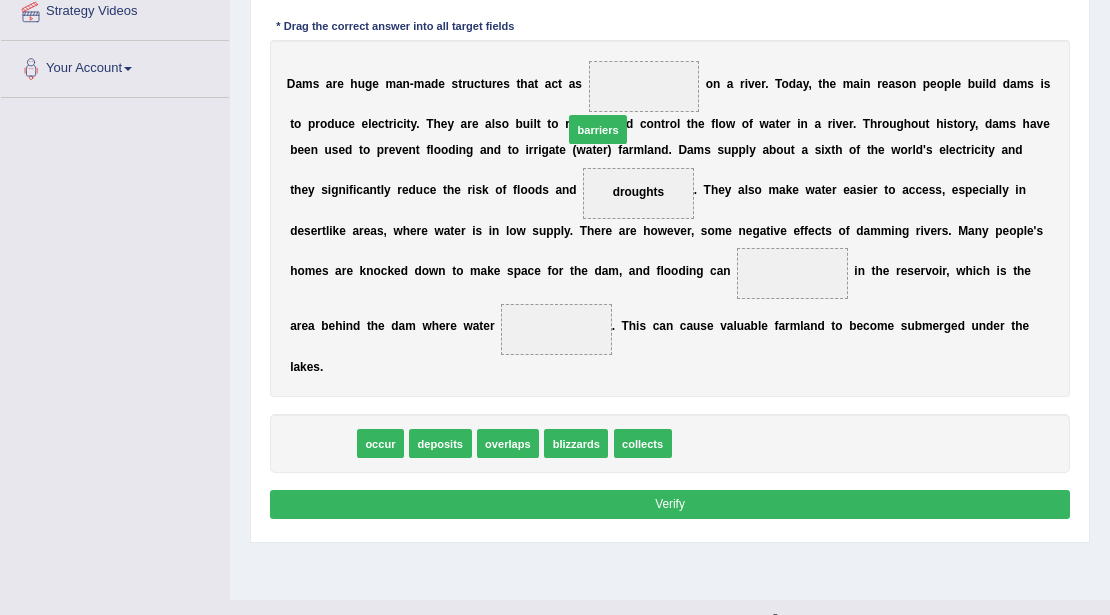 drag, startPoint x: 323, startPoint y: 438, endPoint x: 647, endPoint y: 68, distance: 491.8089 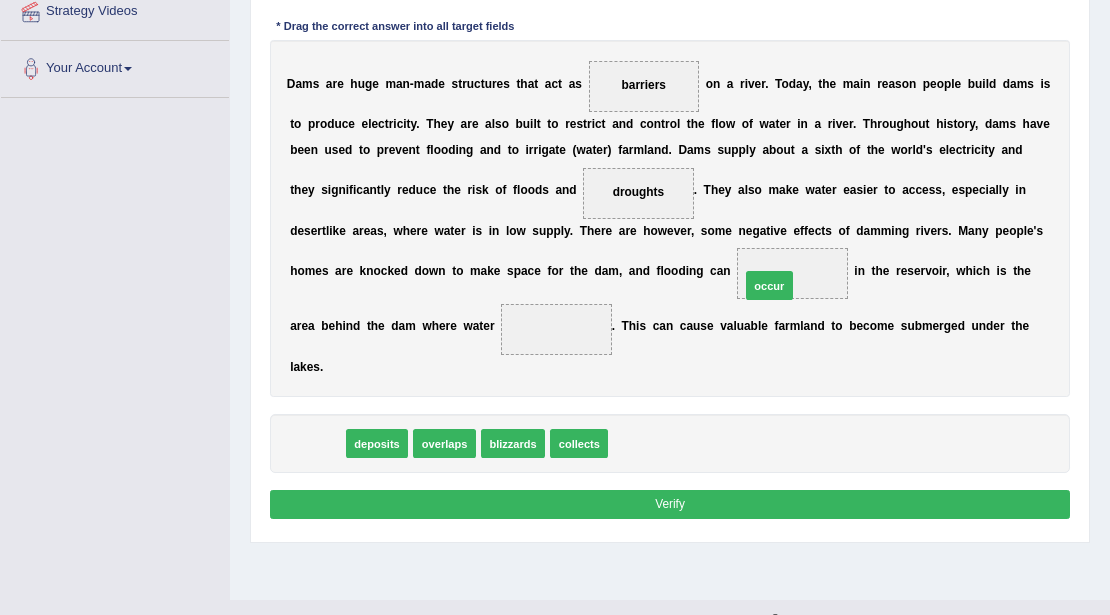 drag, startPoint x: 319, startPoint y: 439, endPoint x: 851, endPoint y: 253, distance: 563.5779 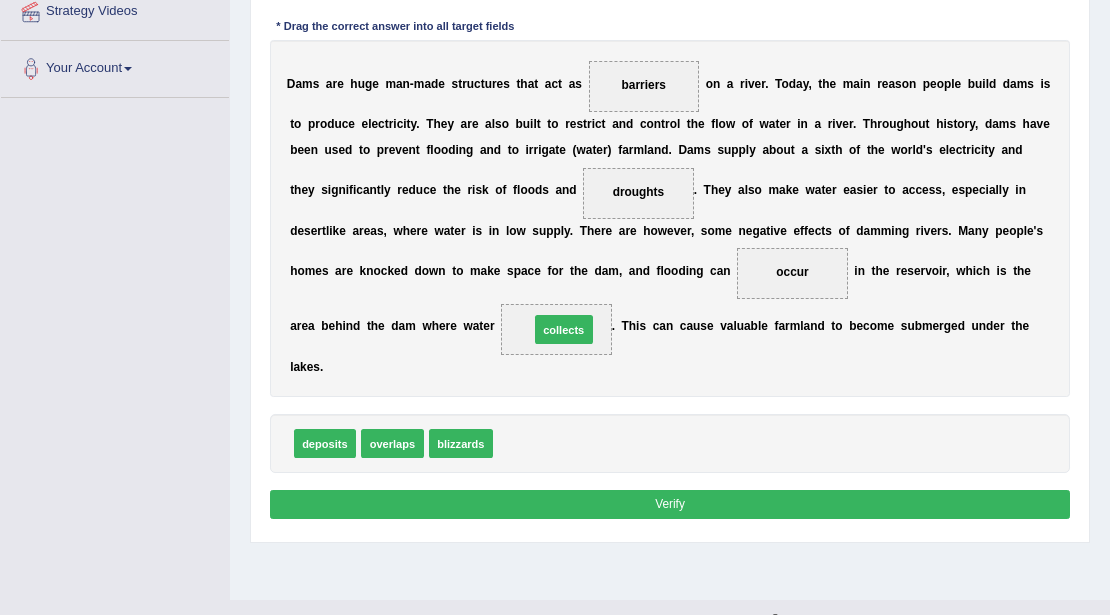 drag, startPoint x: 528, startPoint y: 436, endPoint x: 571, endPoint y: 302, distance: 140.73024 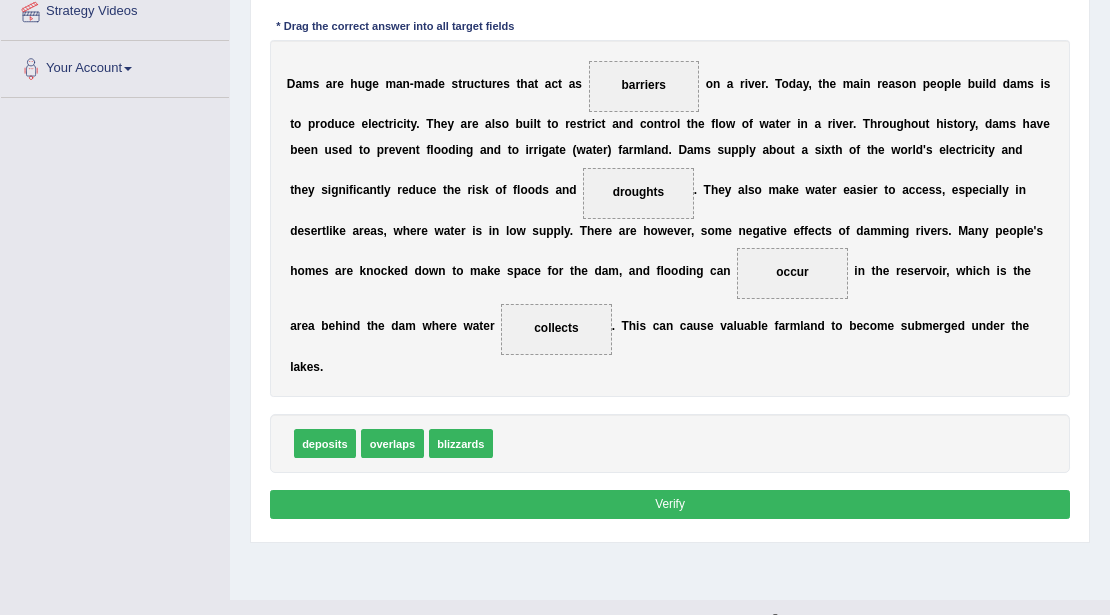 click on "Verify" at bounding box center (670, 504) 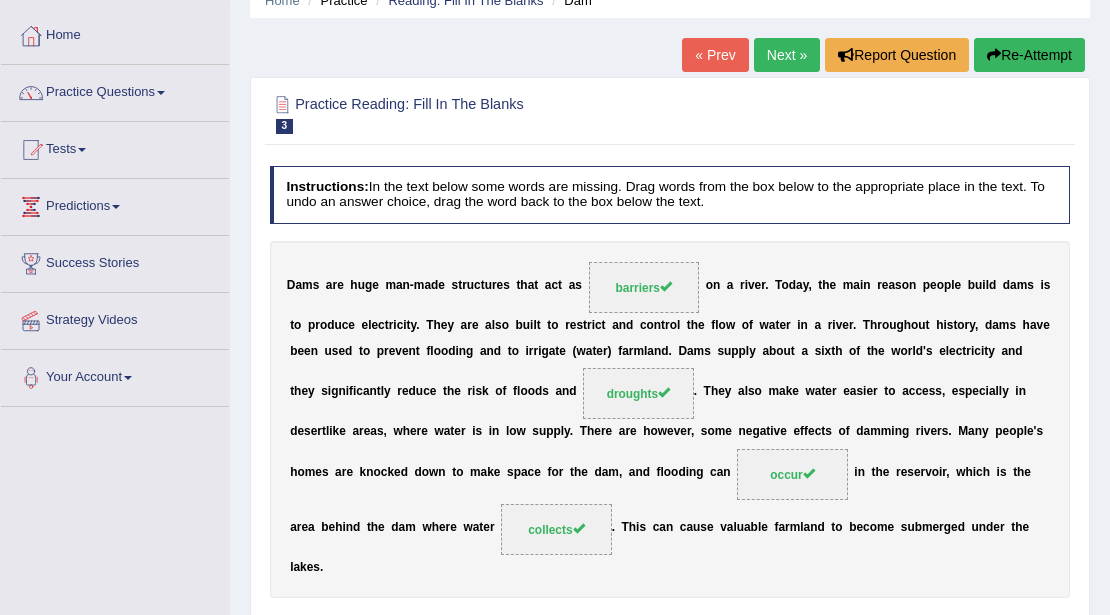 scroll, scrollTop: 0, scrollLeft: 0, axis: both 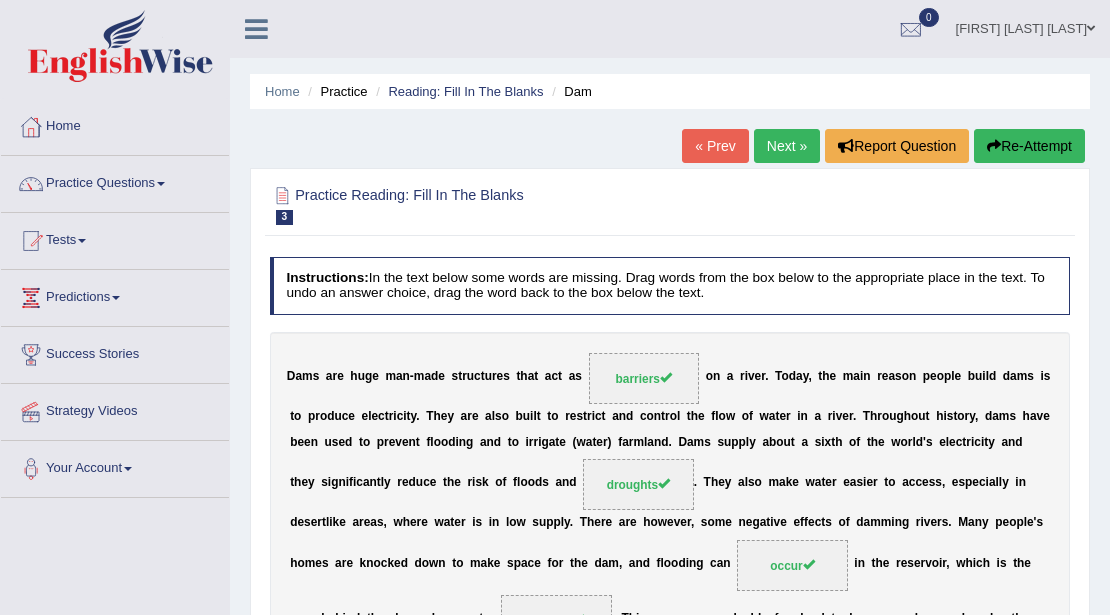 click on "Next »" at bounding box center [787, 146] 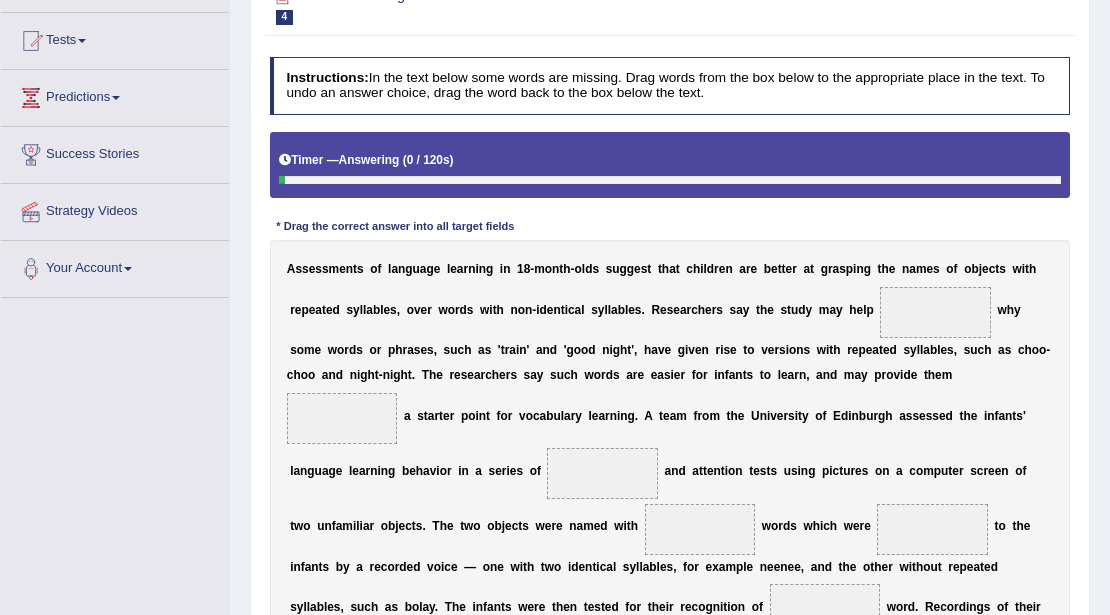 scroll, scrollTop: 200, scrollLeft: 0, axis: vertical 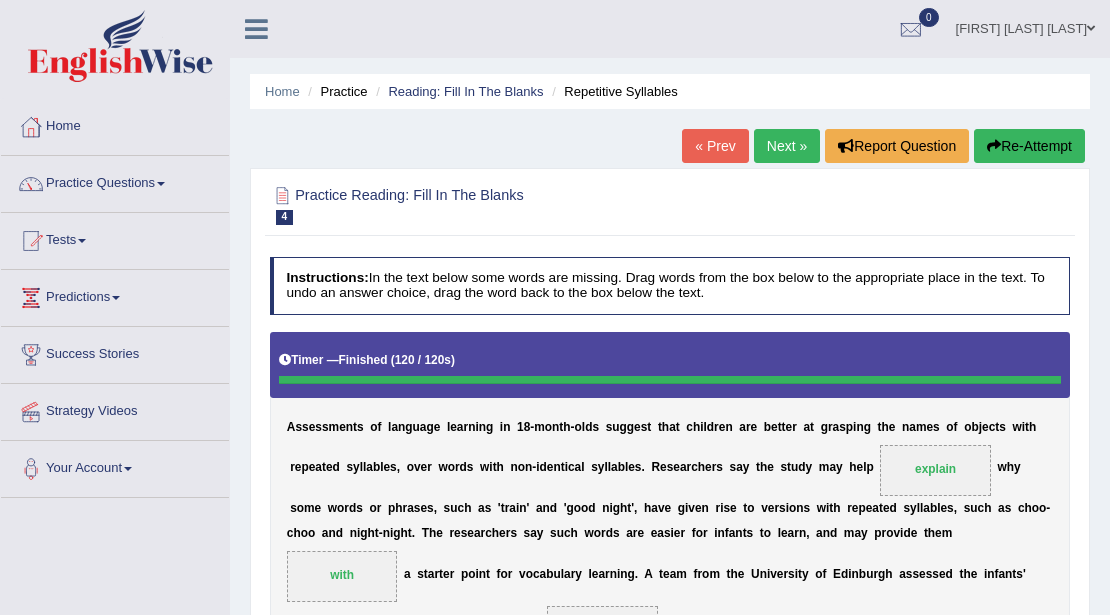 click on "Re-Attempt" at bounding box center [1029, 146] 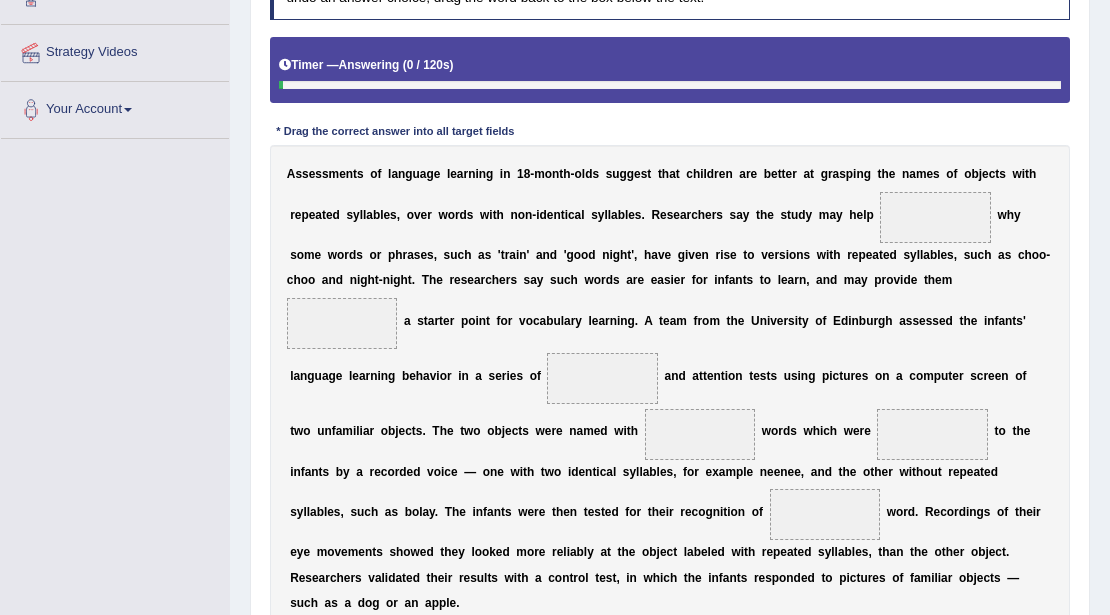 scroll, scrollTop: 359, scrollLeft: 0, axis: vertical 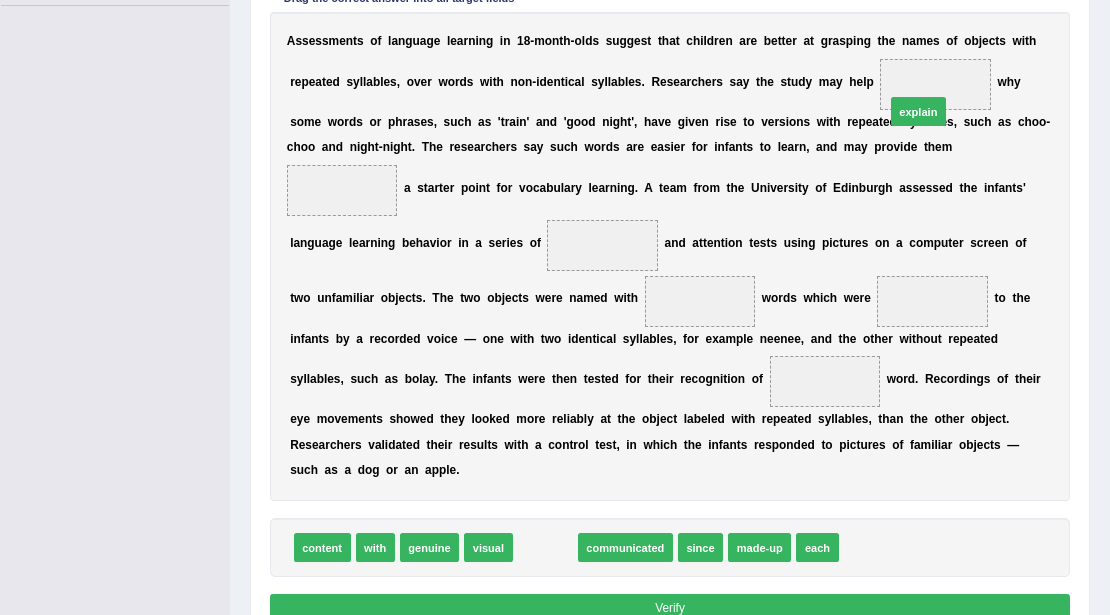 drag, startPoint x: 552, startPoint y: 541, endPoint x: 1000, endPoint y: 24, distance: 684.10016 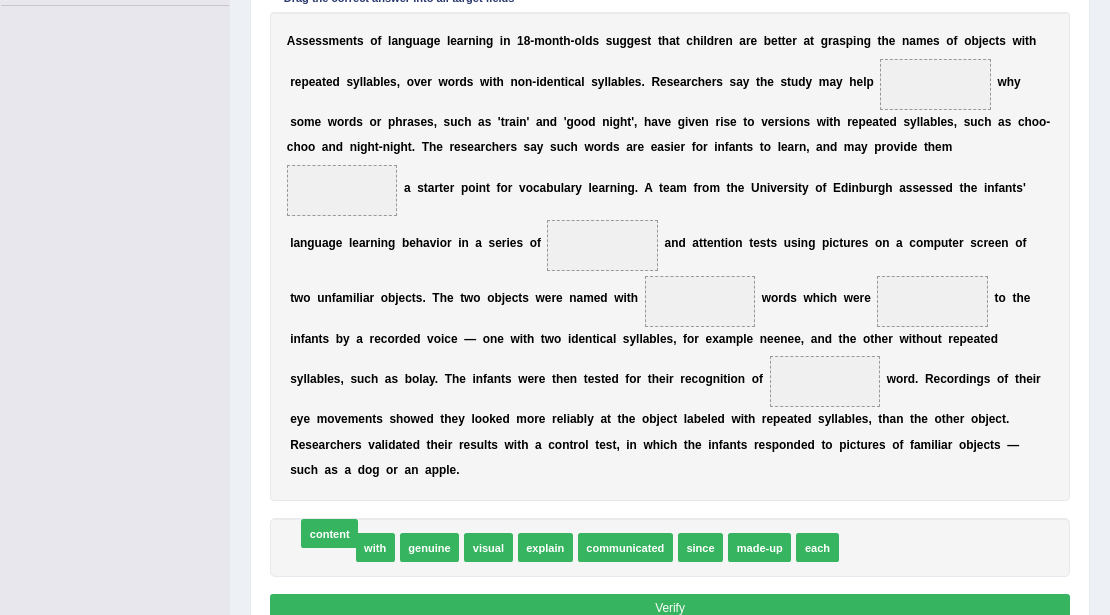 drag, startPoint x: 325, startPoint y: 543, endPoint x: 329, endPoint y: 530, distance: 13.601471 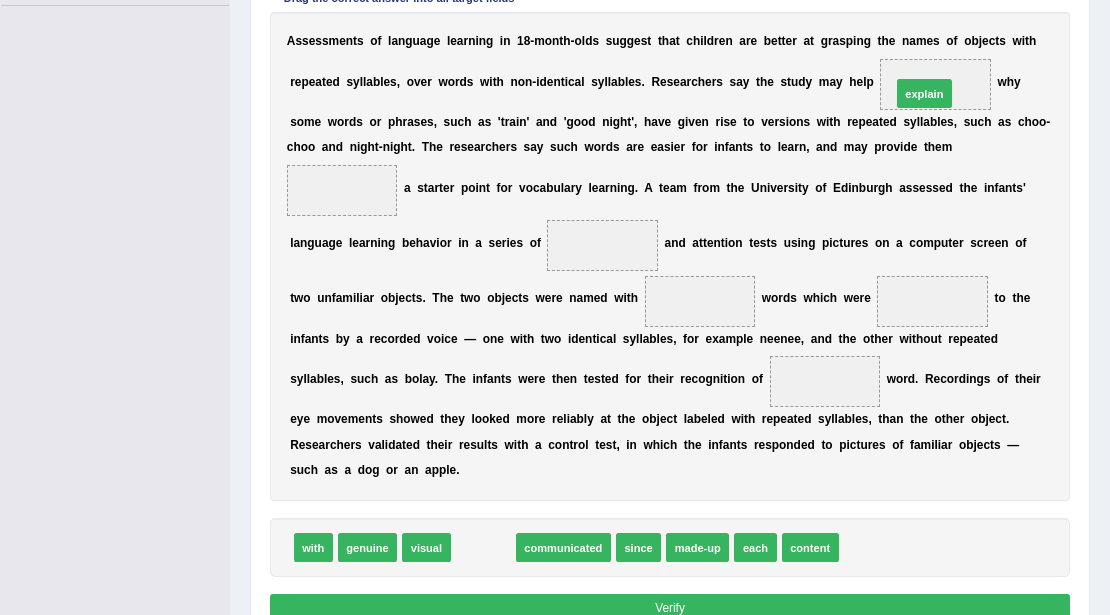 drag, startPoint x: 477, startPoint y: 540, endPoint x: 996, endPoint y: 4, distance: 746.0945 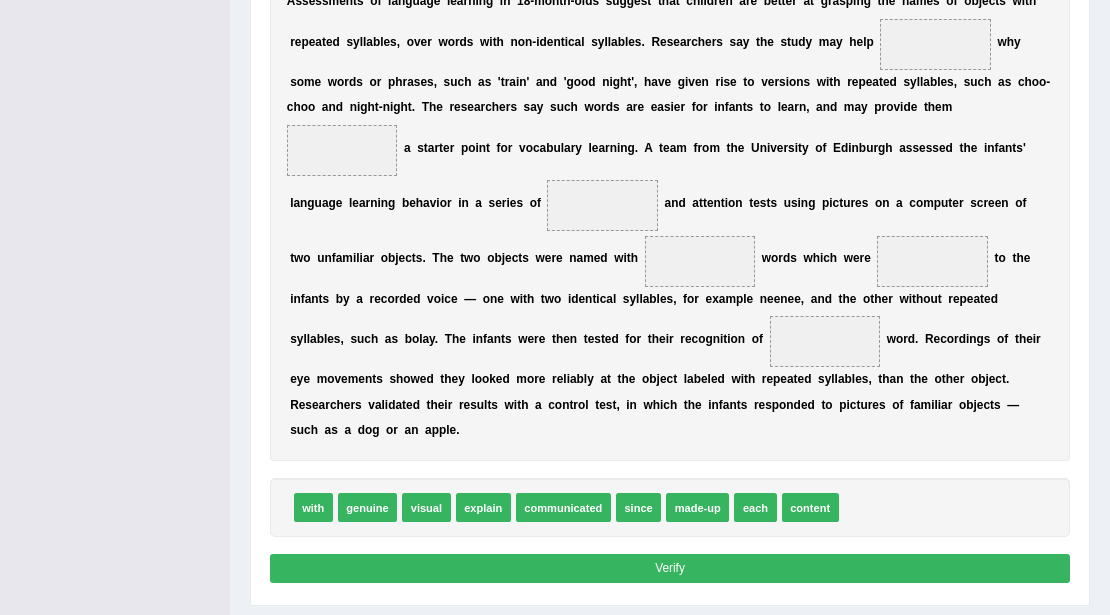 scroll, scrollTop: 559, scrollLeft: 0, axis: vertical 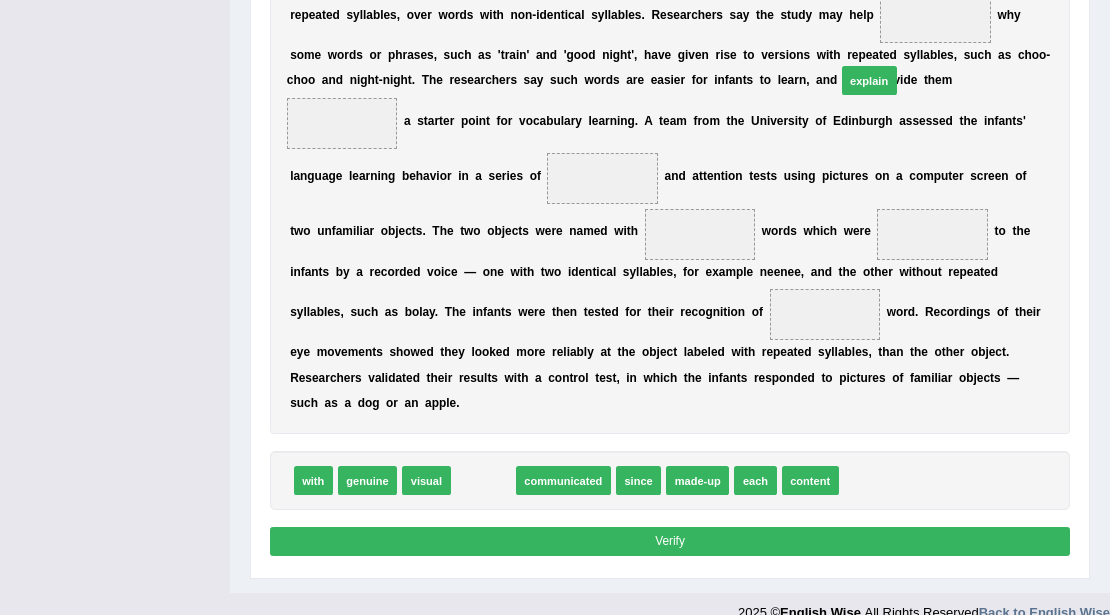 drag, startPoint x: 472, startPoint y: 478, endPoint x: 926, endPoint y: 8, distance: 653.4646 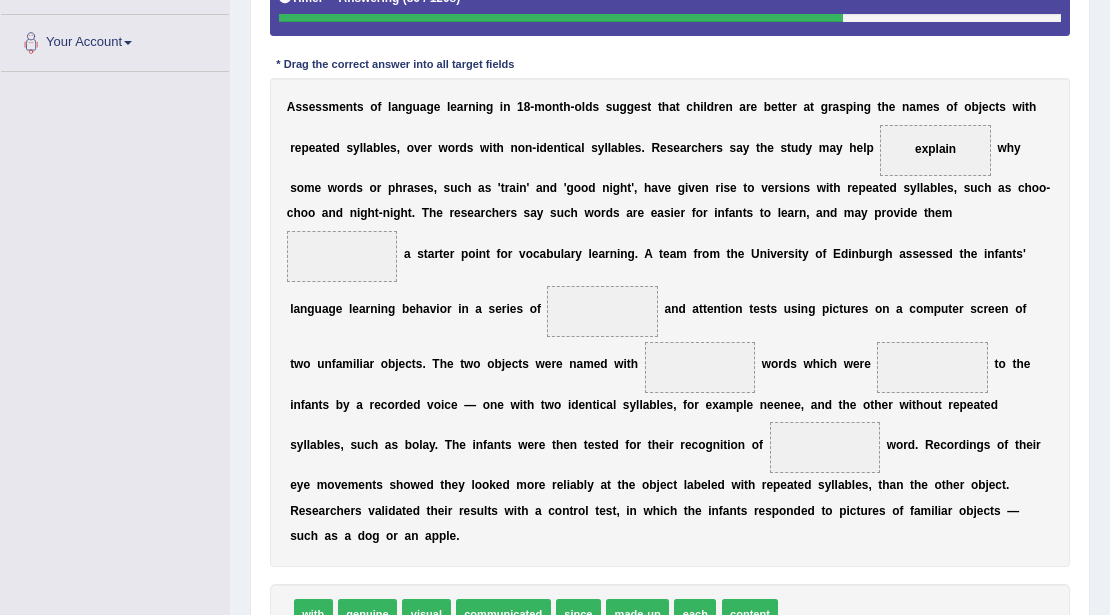 scroll, scrollTop: 492, scrollLeft: 0, axis: vertical 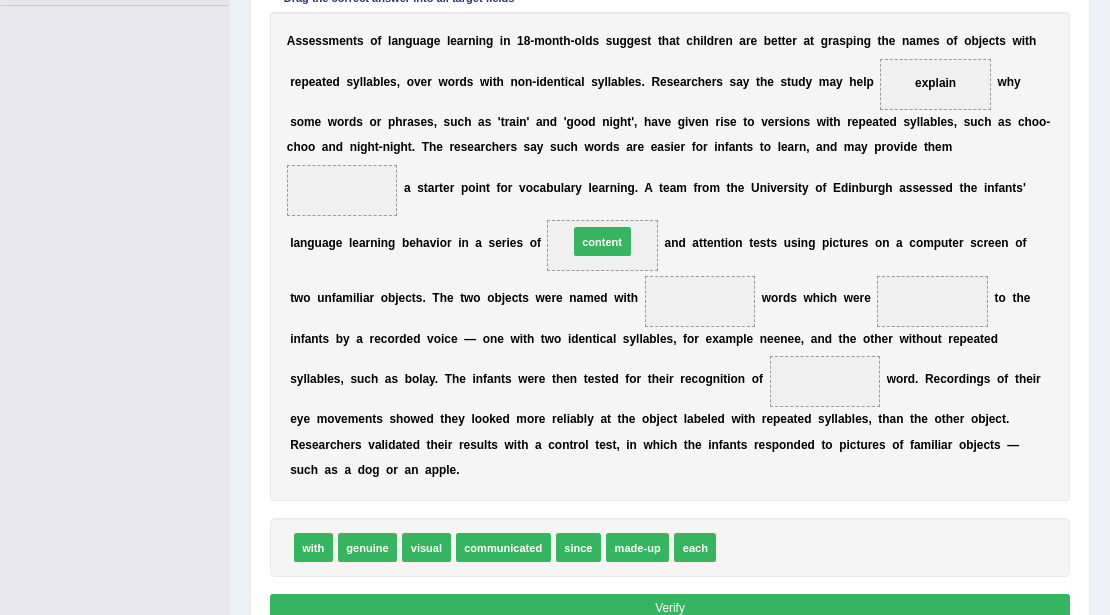 drag, startPoint x: 758, startPoint y: 537, endPoint x: 584, endPoint y: 178, distance: 398.94485 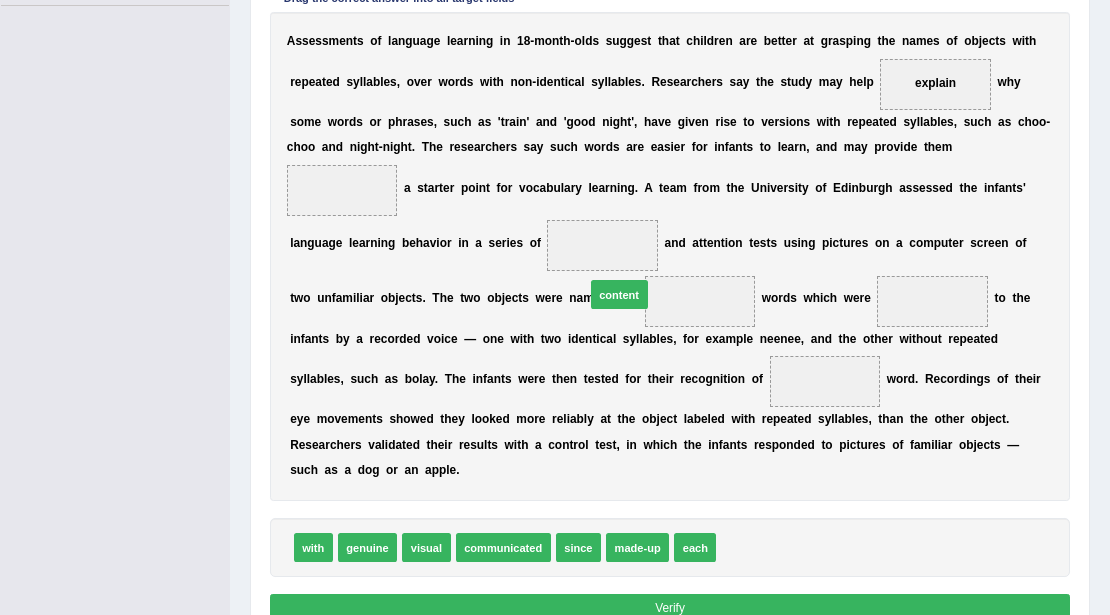 drag, startPoint x: 764, startPoint y: 538, endPoint x: 609, endPoint y: 240, distance: 335.90027 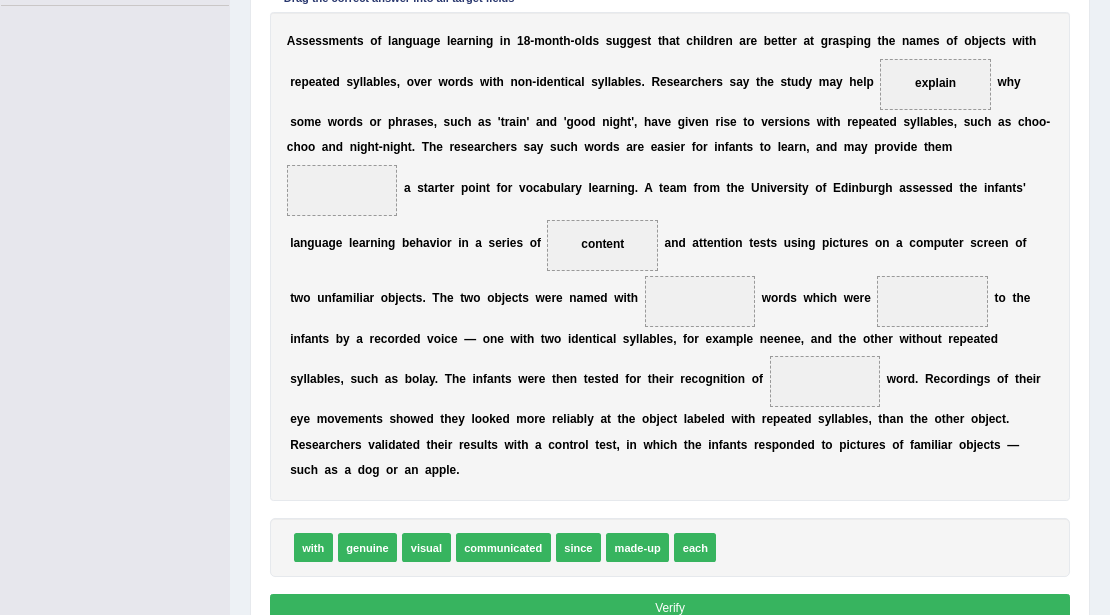 scroll, scrollTop: 426, scrollLeft: 0, axis: vertical 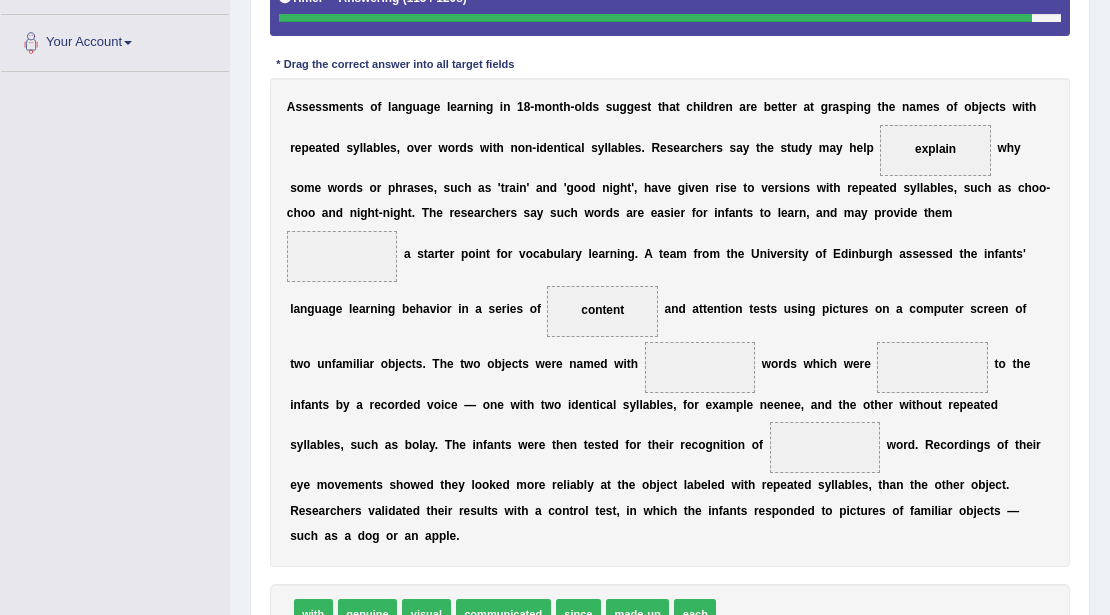 click on "explain" at bounding box center (935, 149) 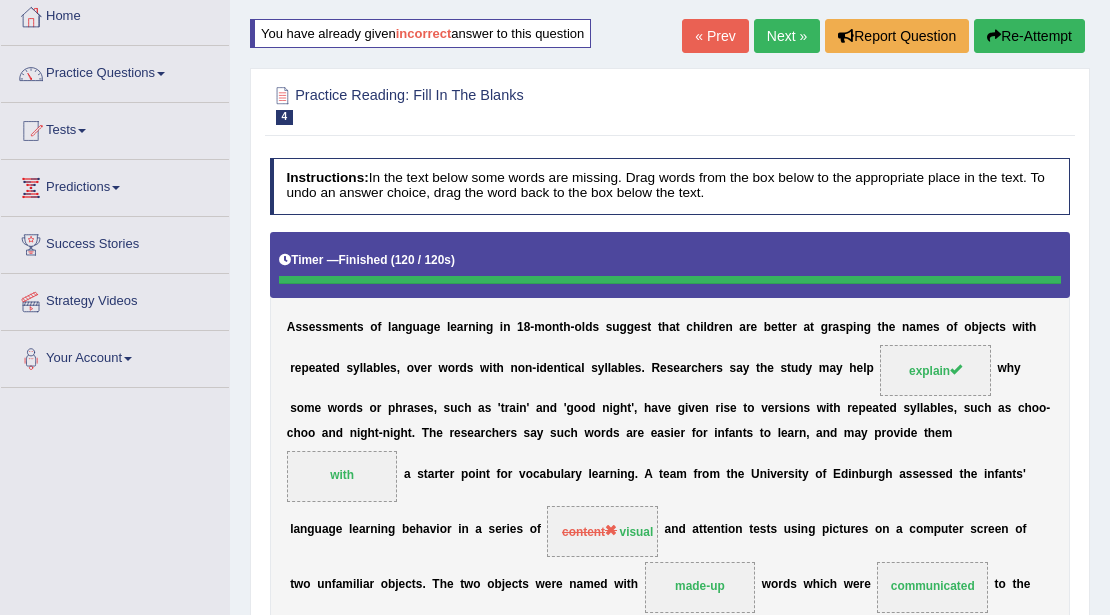 scroll, scrollTop: 0, scrollLeft: 0, axis: both 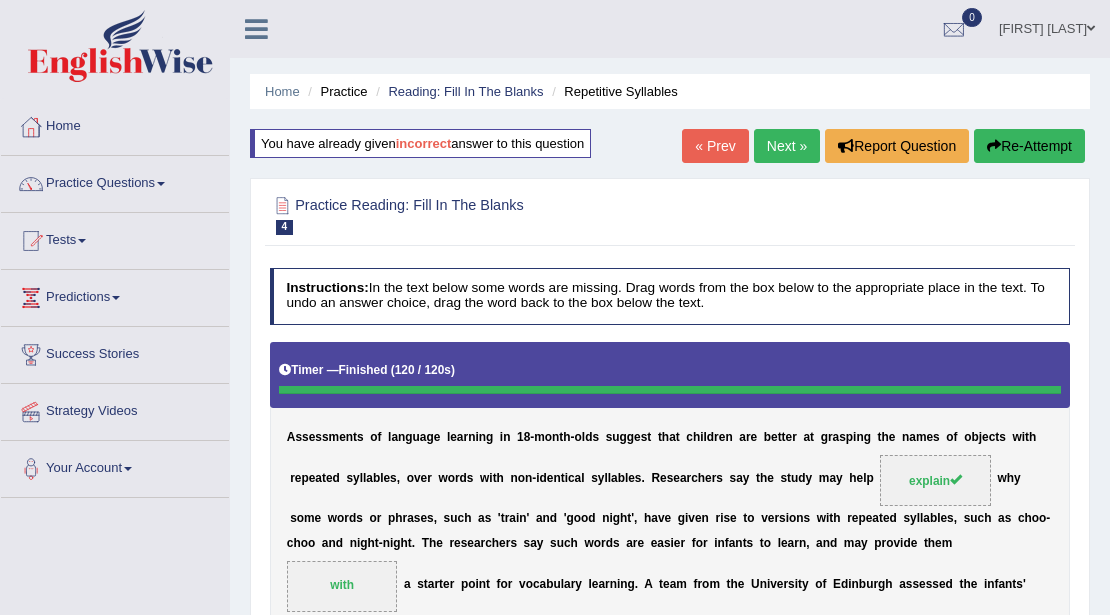 click on "Re-Attempt" at bounding box center (1029, 146) 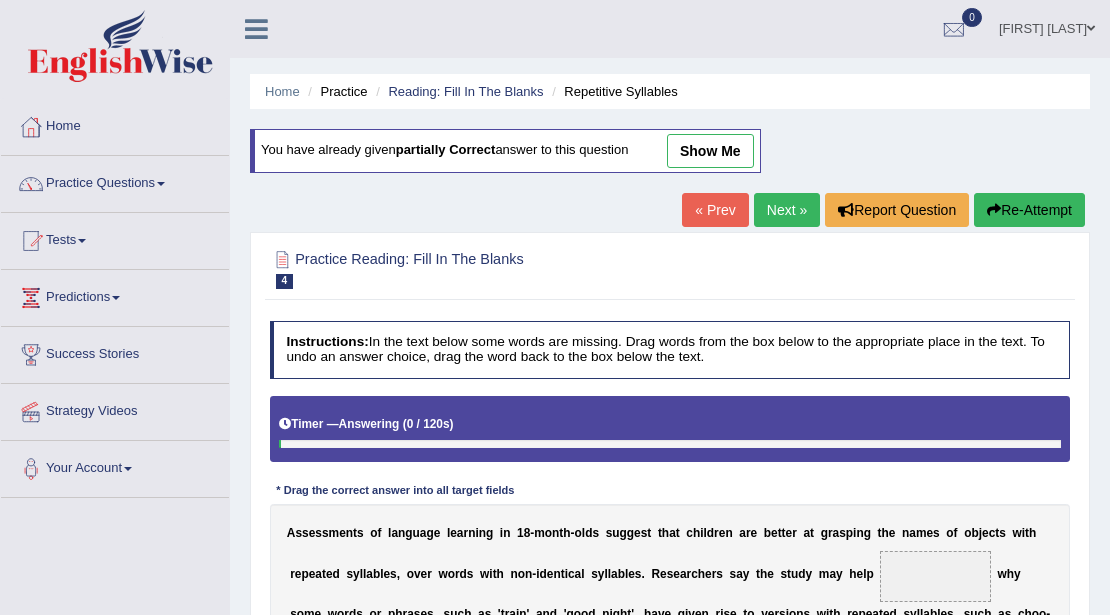 scroll, scrollTop: 0, scrollLeft: 0, axis: both 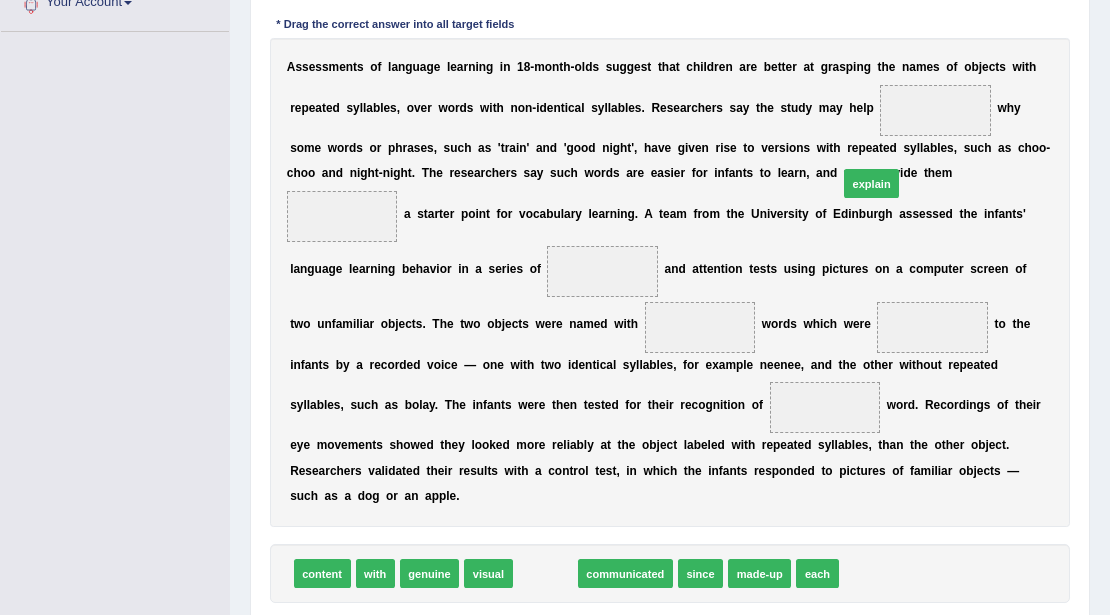 drag, startPoint x: 544, startPoint y: 566, endPoint x: 928, endPoint y: 106, distance: 599.2128 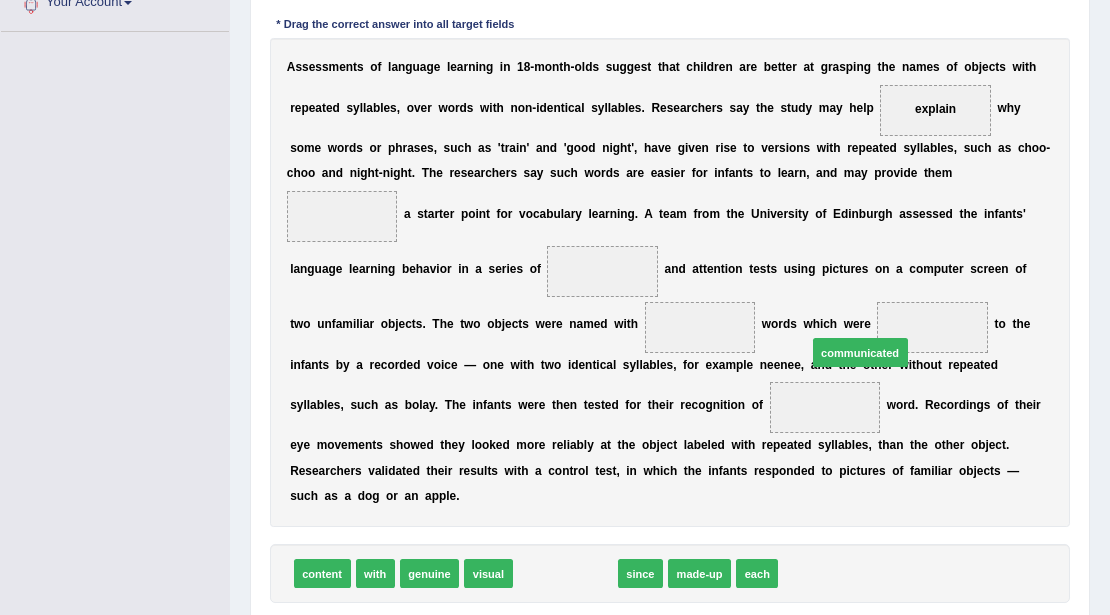 drag, startPoint x: 581, startPoint y: 573, endPoint x: 928, endPoint y: 313, distance: 433.60004 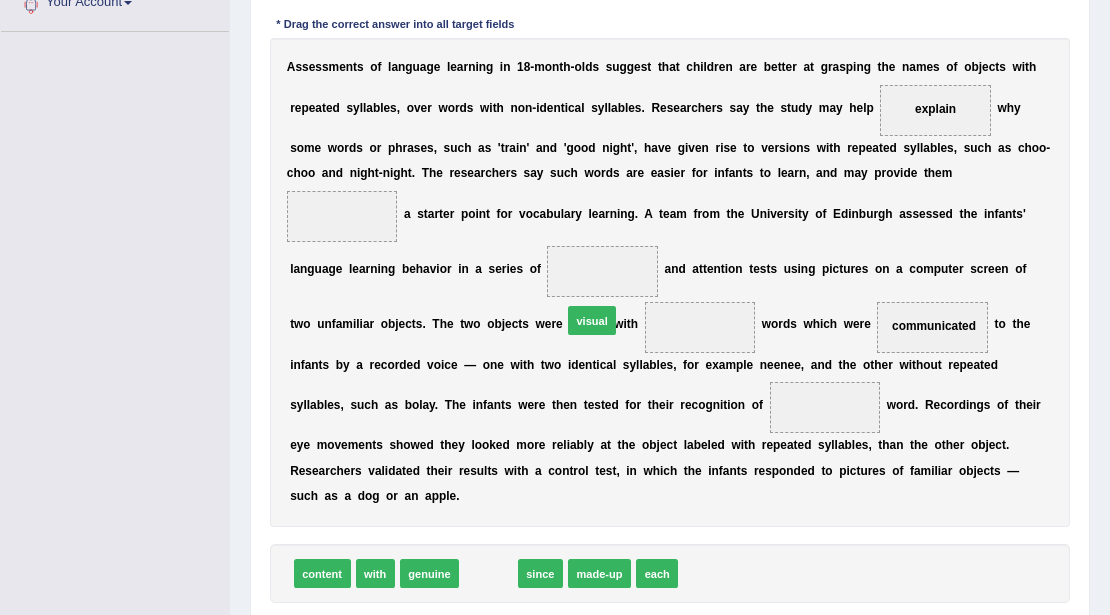 drag, startPoint x: 490, startPoint y: 564, endPoint x: 612, endPoint y: 266, distance: 322.00623 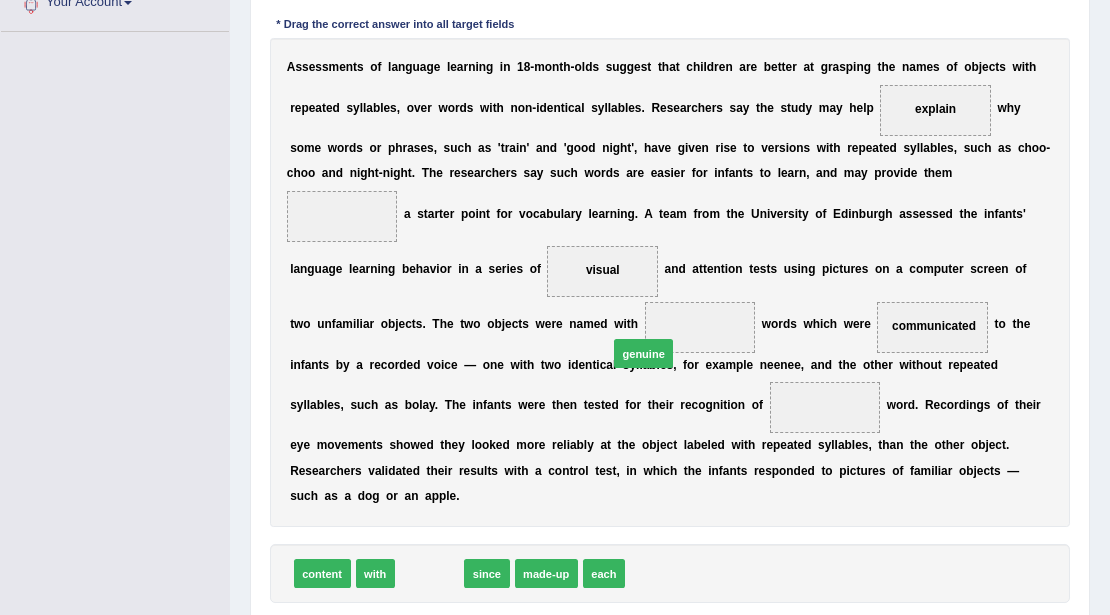 drag, startPoint x: 430, startPoint y: 572, endPoint x: 682, endPoint y: 314, distance: 360.6494 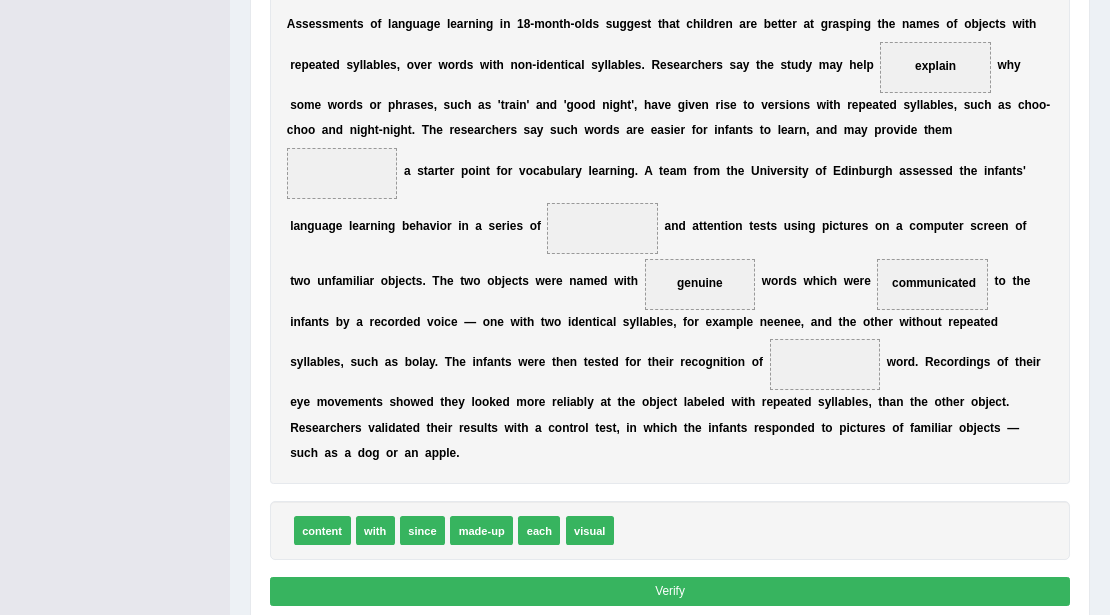 scroll, scrollTop: 533, scrollLeft: 0, axis: vertical 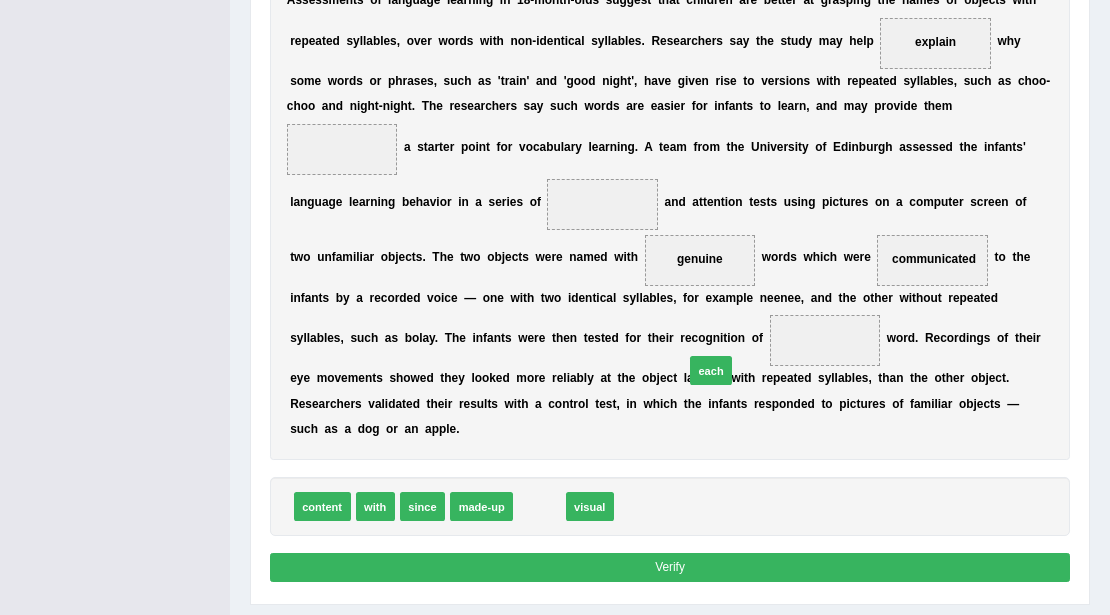 drag, startPoint x: 536, startPoint y: 499, endPoint x: 738, endPoint y: 338, distance: 258.31183 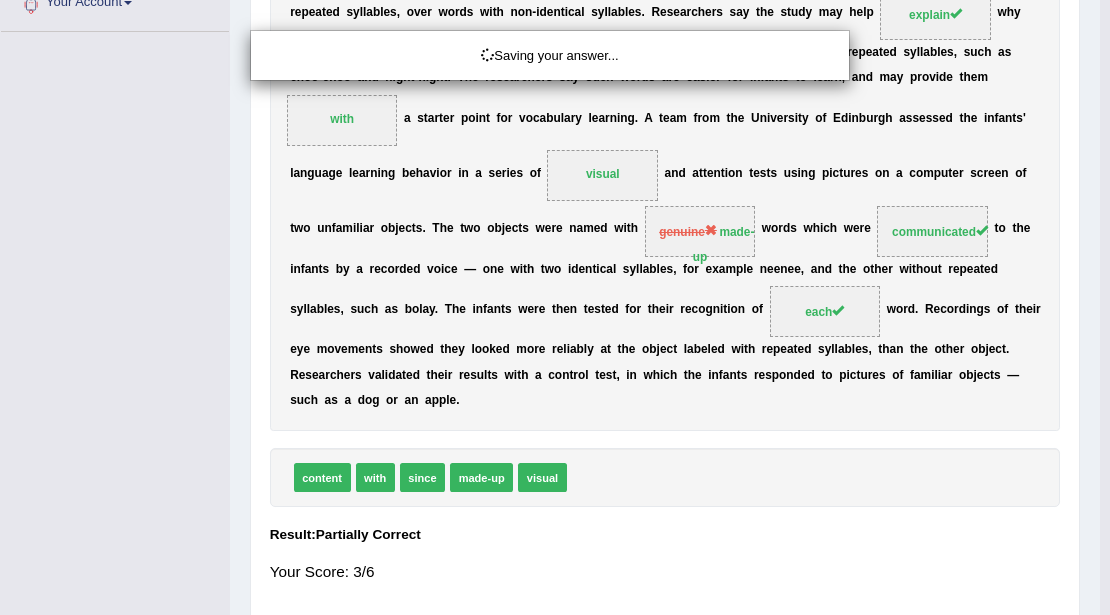 scroll, scrollTop: 458, scrollLeft: 0, axis: vertical 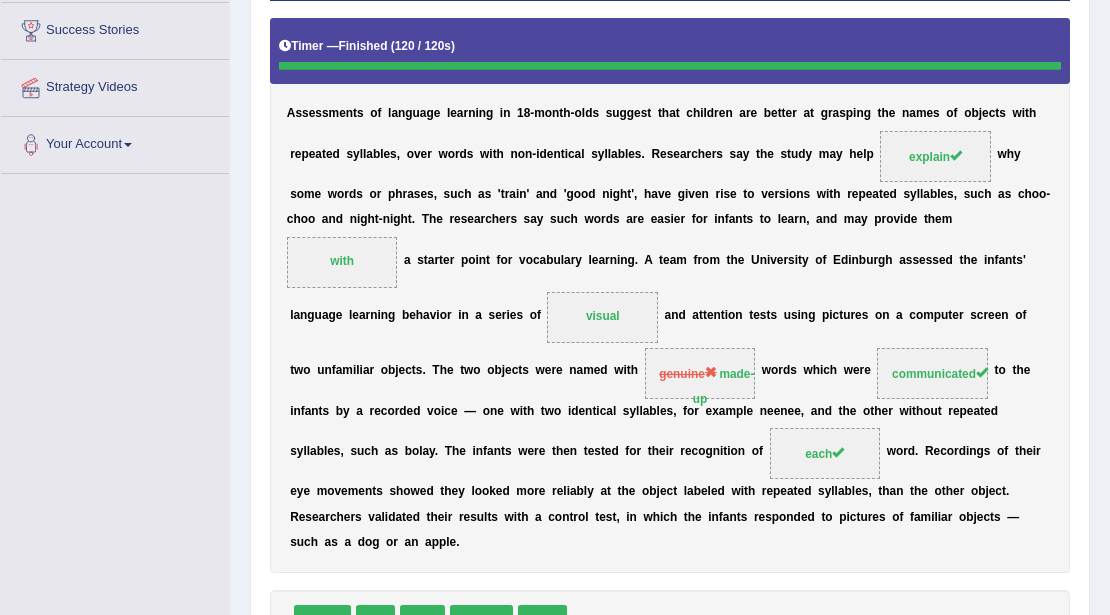 click on "made-up" at bounding box center [724, 387] 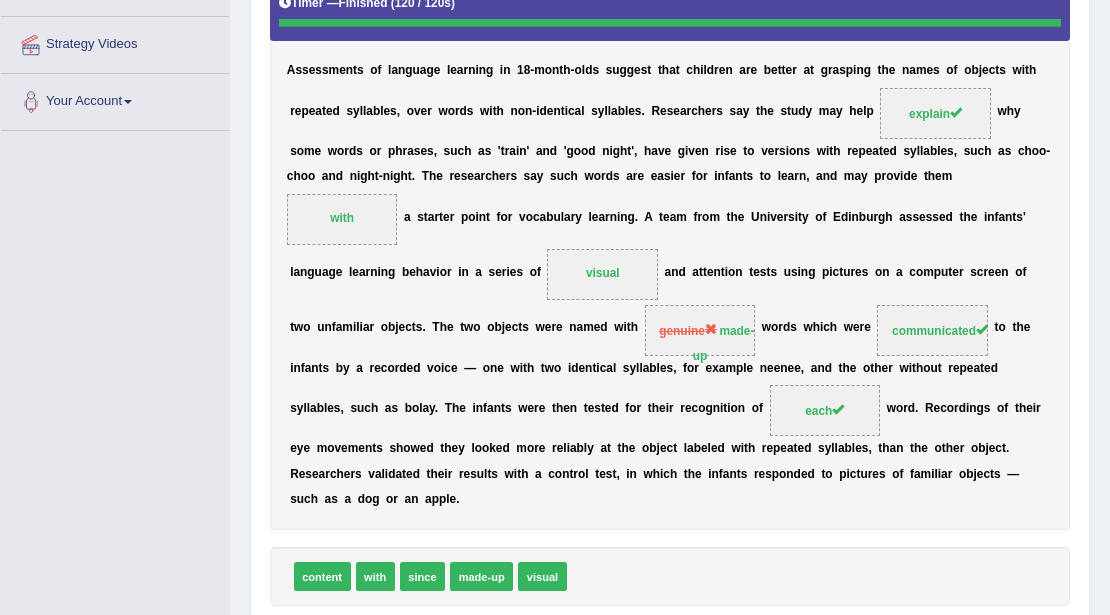 scroll, scrollTop: 391, scrollLeft: 0, axis: vertical 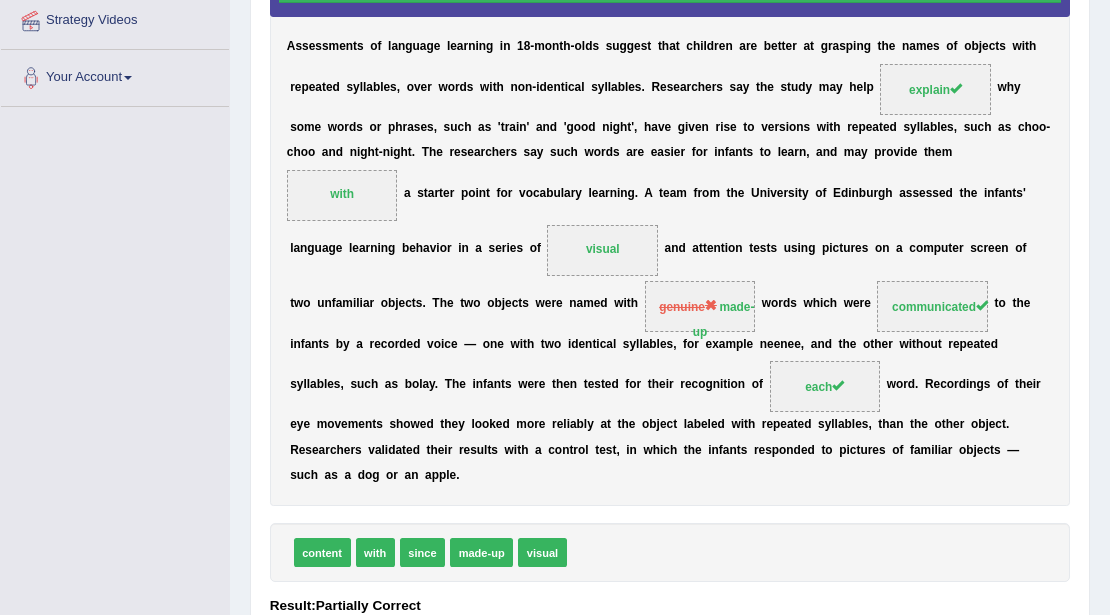click on "visual" at bounding box center (603, 249) 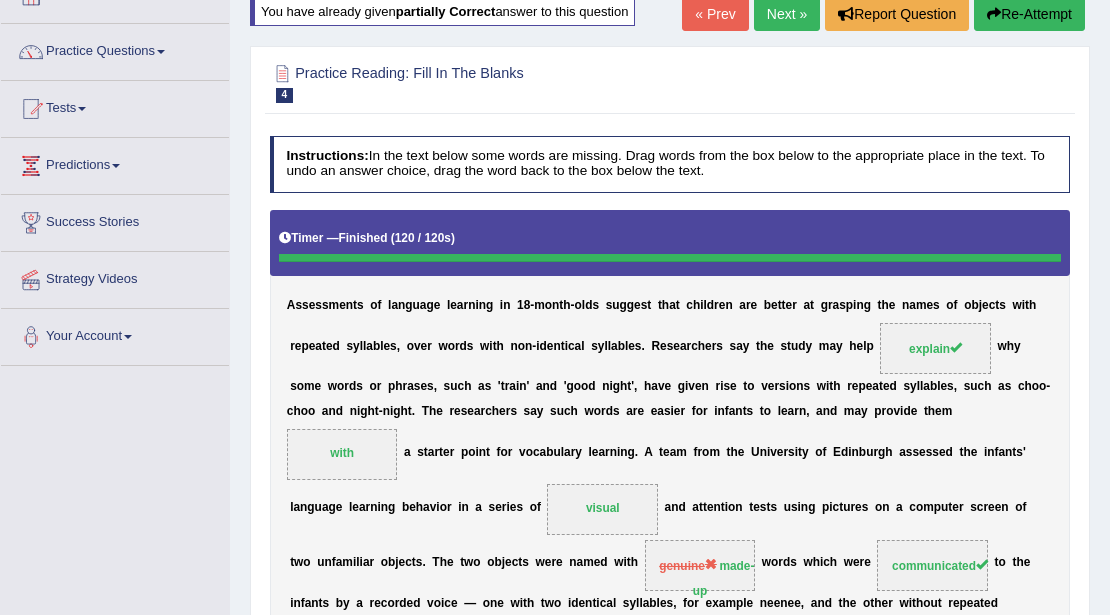 scroll, scrollTop: 55, scrollLeft: 0, axis: vertical 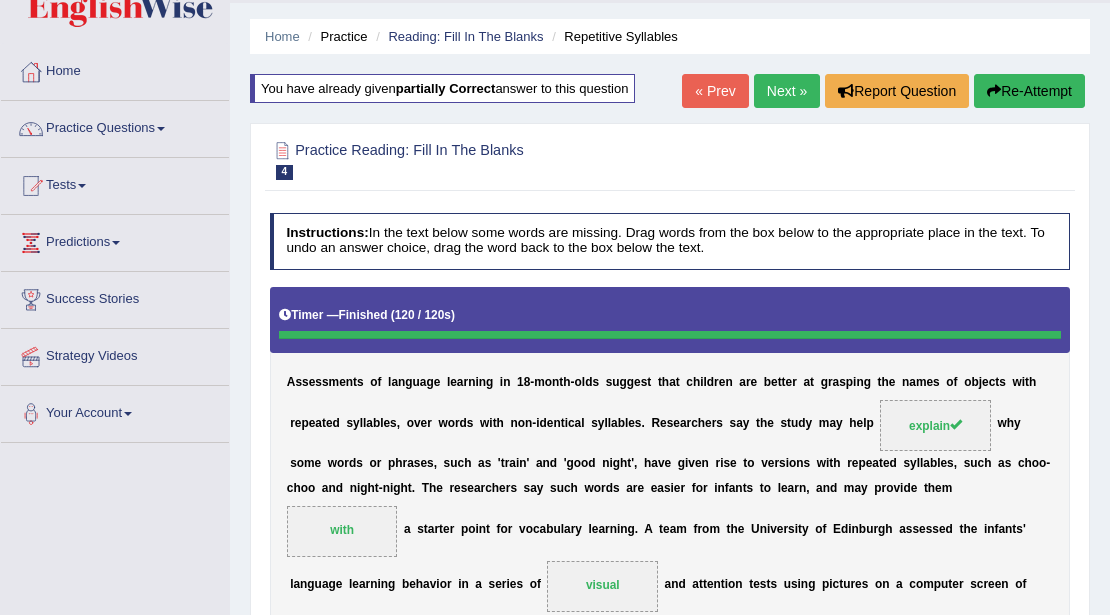 click on "partially correct" at bounding box center [446, 88] 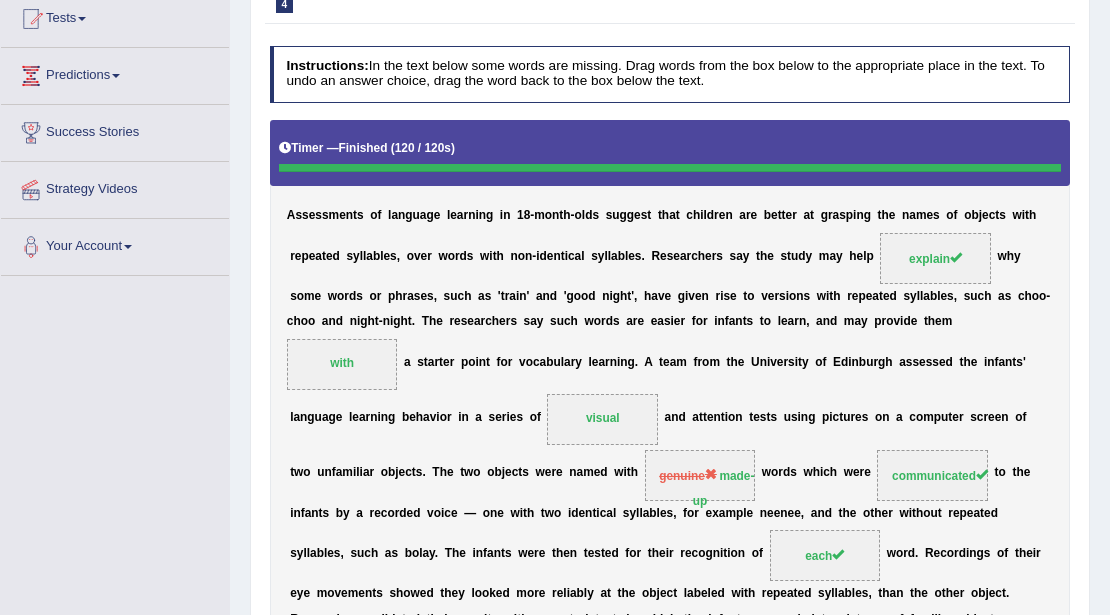 scroll, scrollTop: 122, scrollLeft: 0, axis: vertical 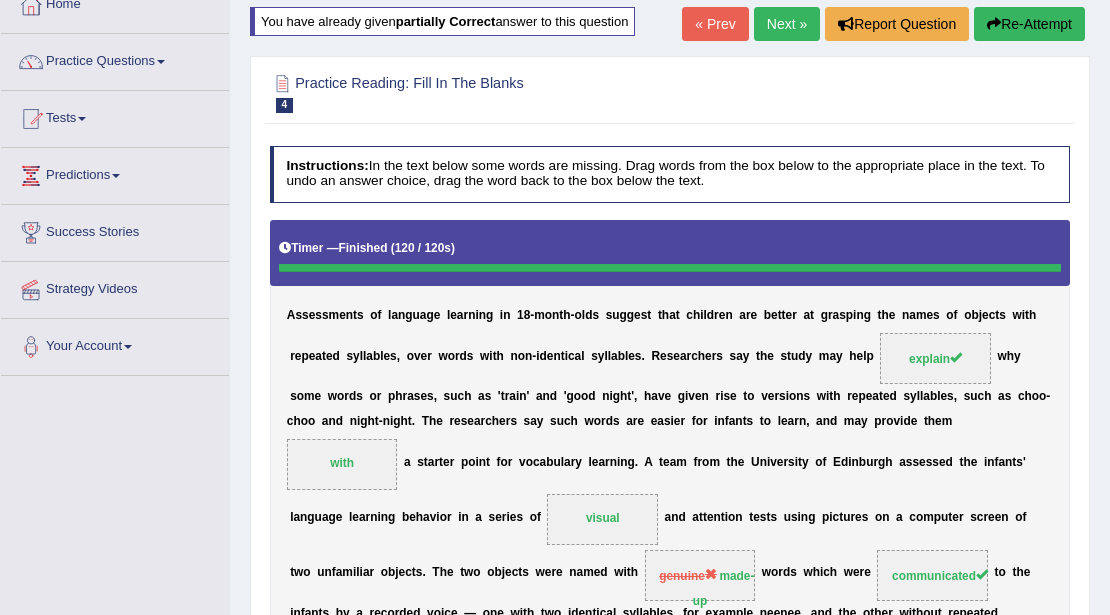 click on "Re-Attempt" at bounding box center [1029, 24] 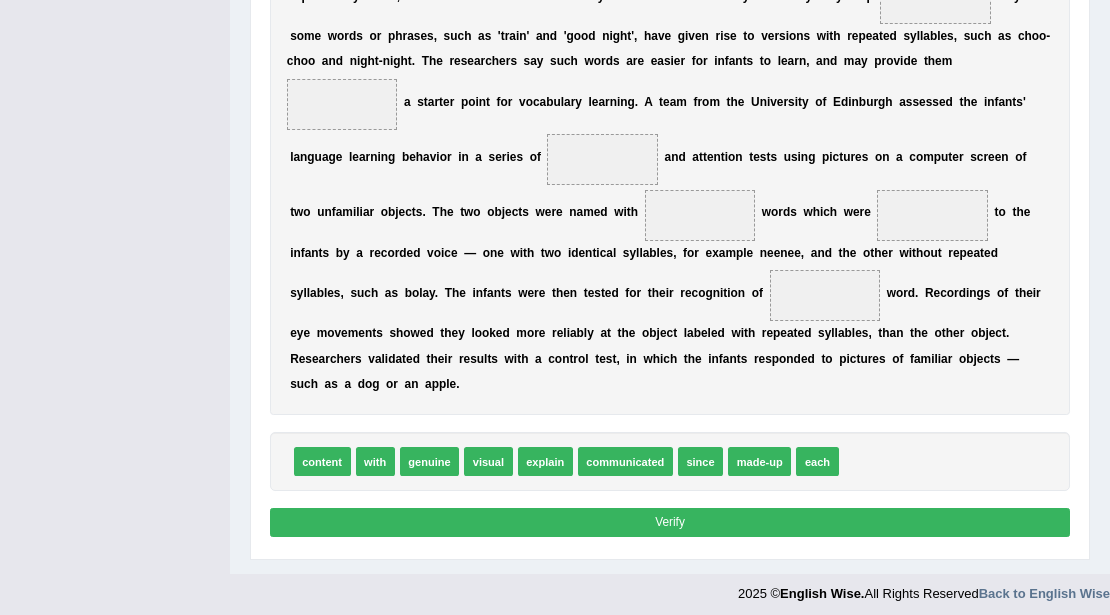 scroll, scrollTop: 0, scrollLeft: 0, axis: both 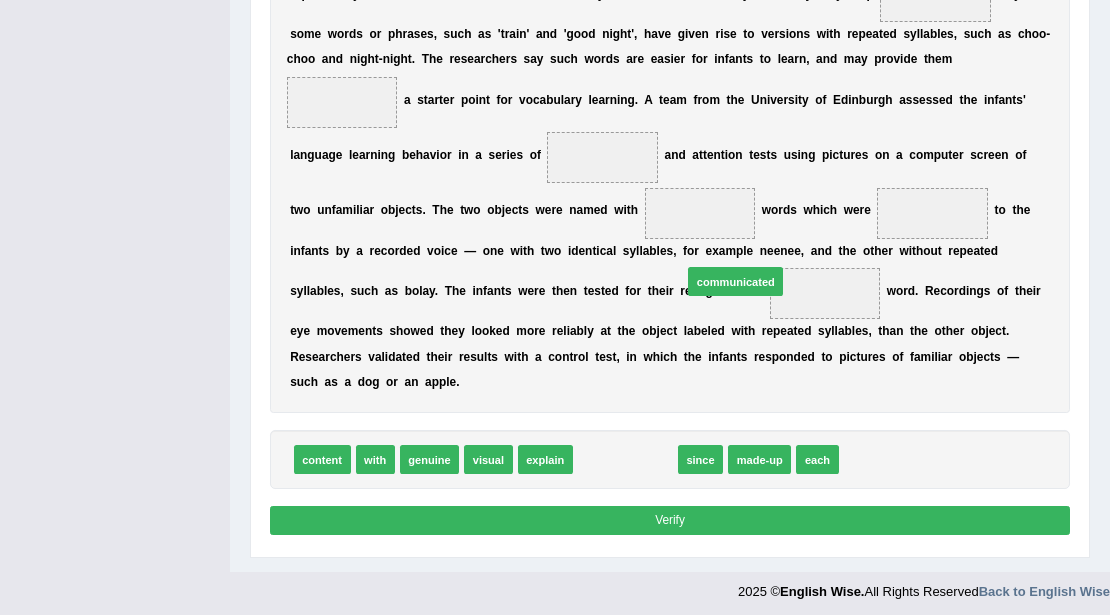 drag, startPoint x: 649, startPoint y: 462, endPoint x: 779, endPoint y: 252, distance: 246.98178 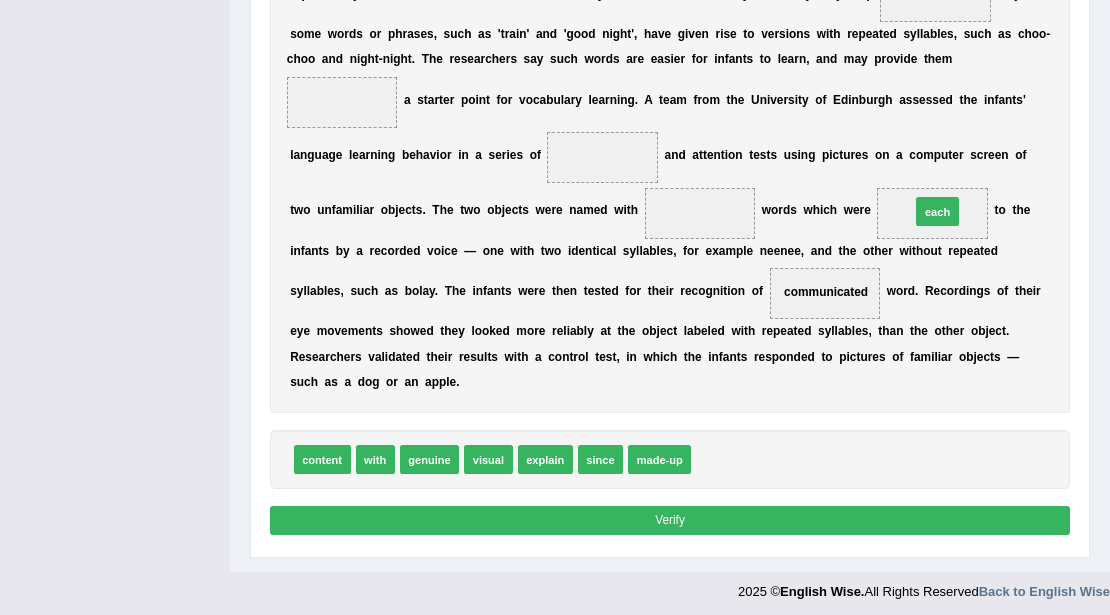 drag, startPoint x: 719, startPoint y: 446, endPoint x: 978, endPoint y: 154, distance: 390.31396 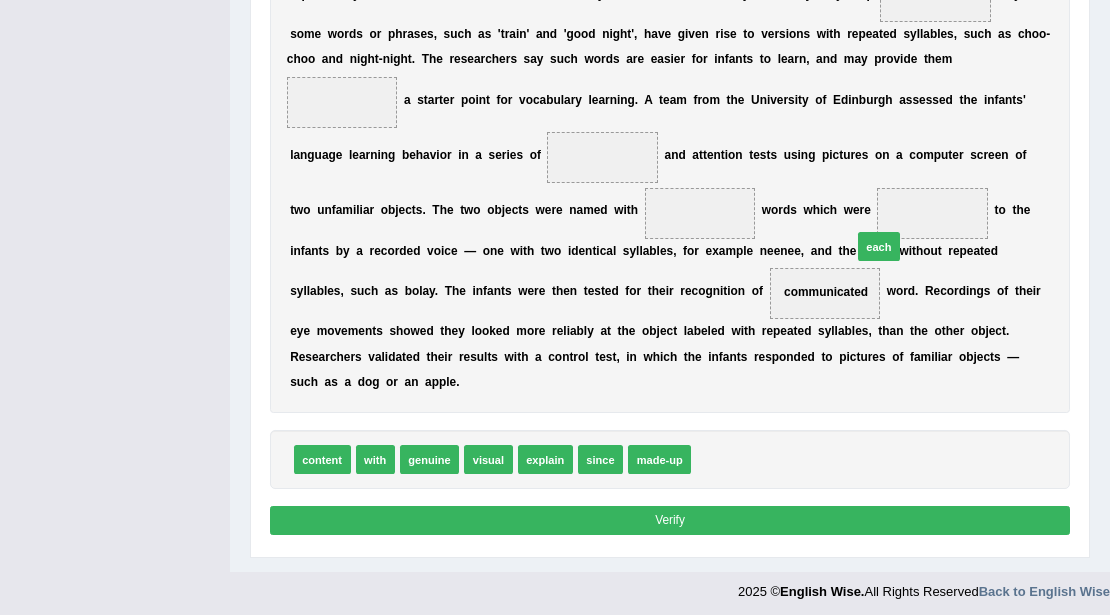 drag, startPoint x: 724, startPoint y: 453, endPoint x: 914, endPoint y: 204, distance: 313.2108 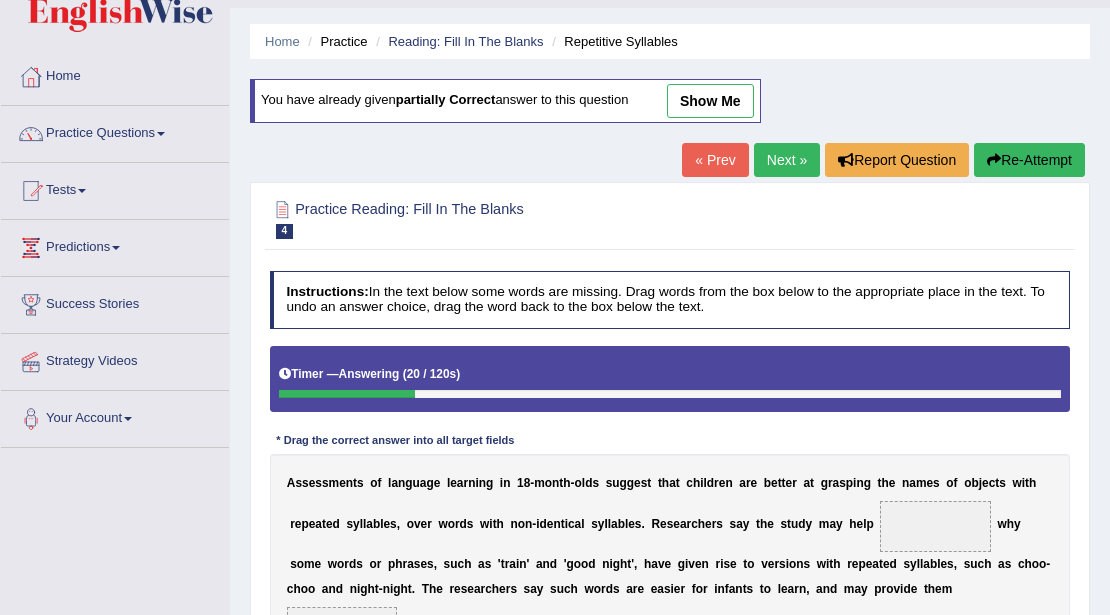 scroll, scrollTop: 0, scrollLeft: 0, axis: both 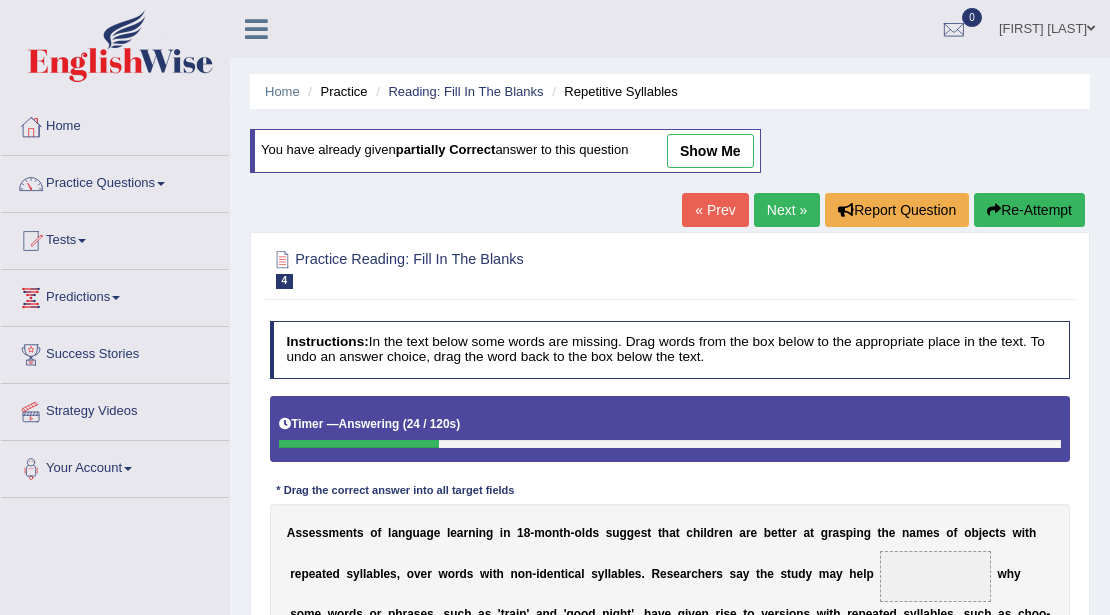 click on "« Prev" at bounding box center (715, 210) 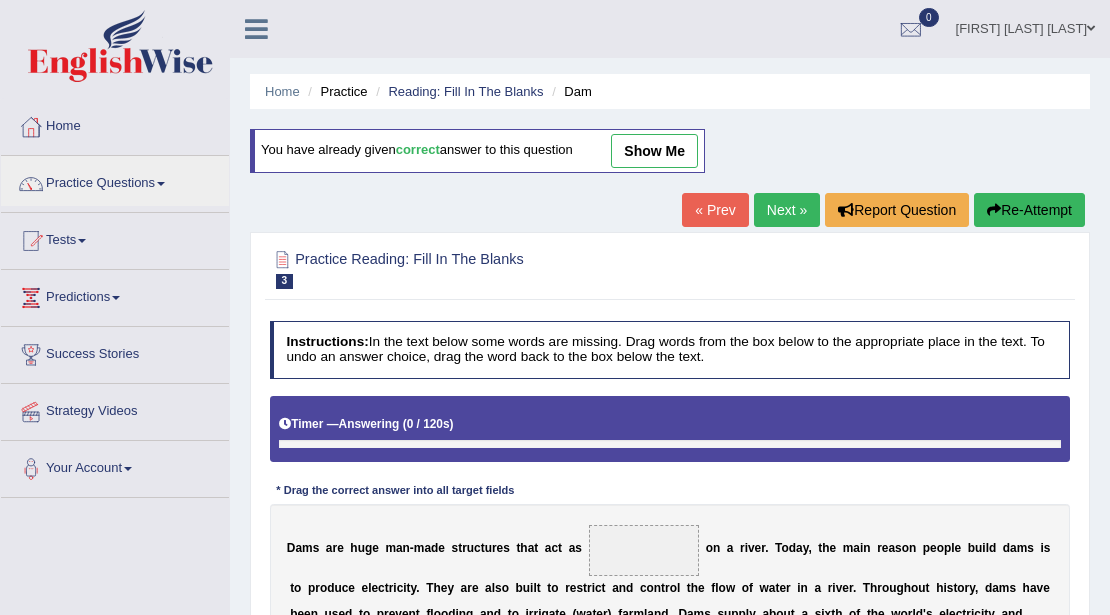 scroll, scrollTop: 0, scrollLeft: 0, axis: both 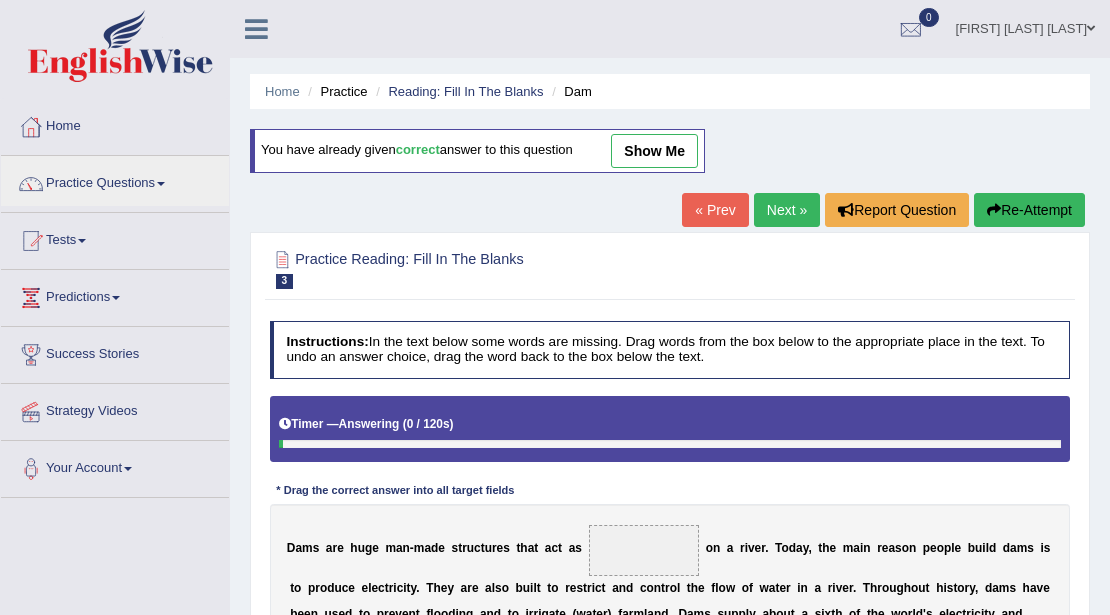 click on "Practice Questions" at bounding box center (115, 181) 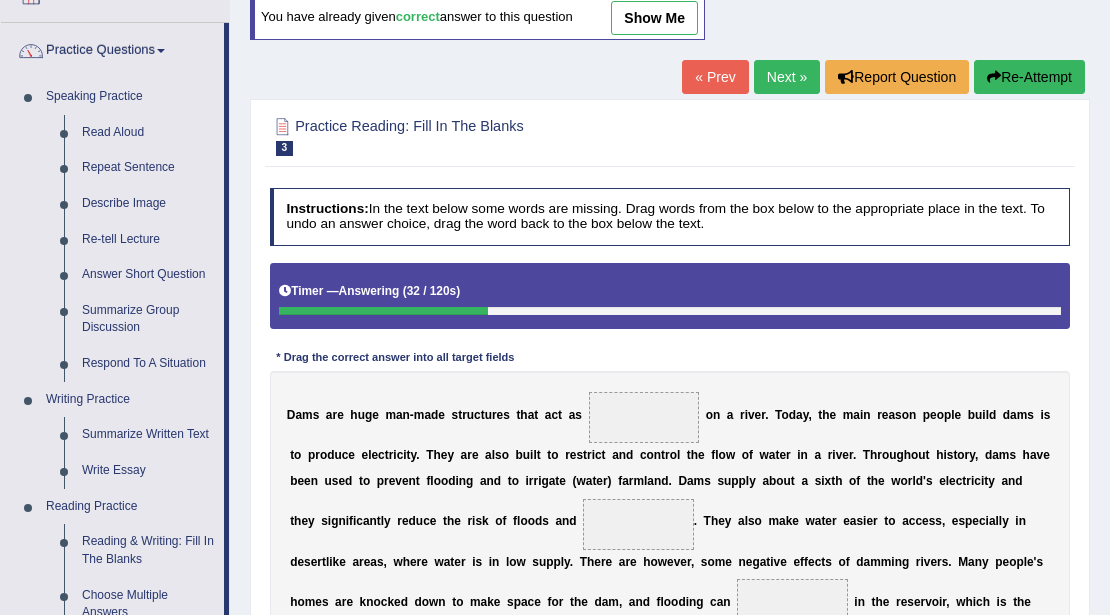 scroll, scrollTop: 0, scrollLeft: 0, axis: both 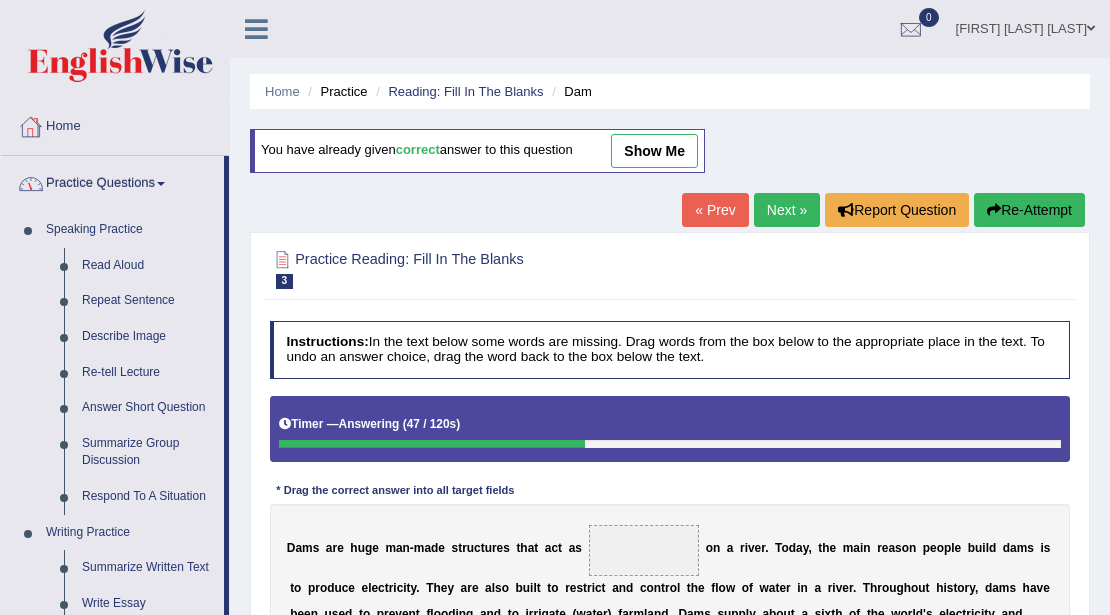 click on "Home" at bounding box center (115, 124) 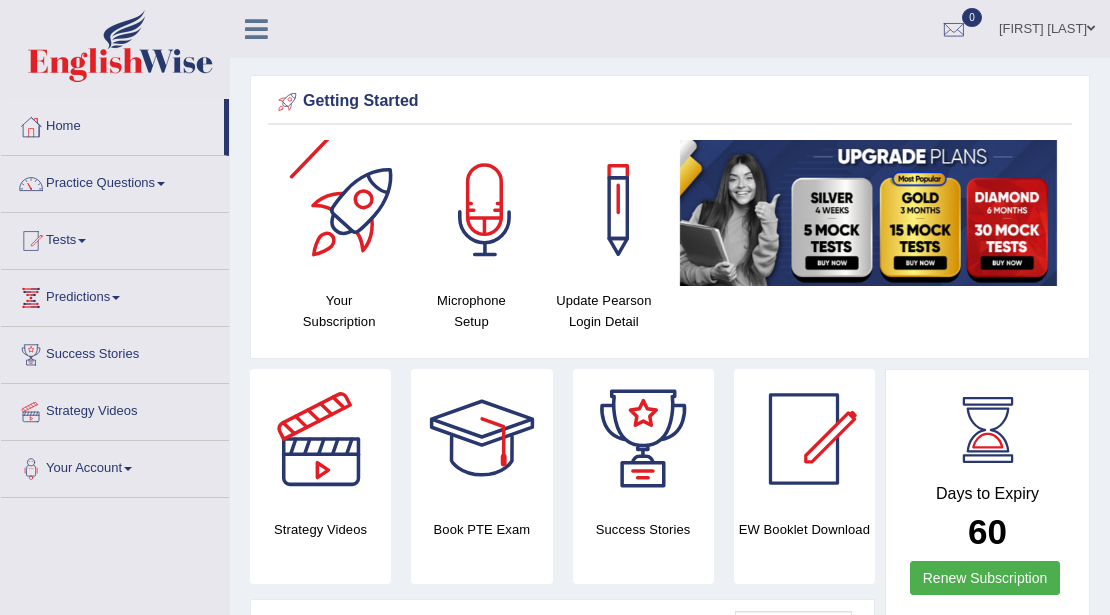 scroll, scrollTop: 0, scrollLeft: 0, axis: both 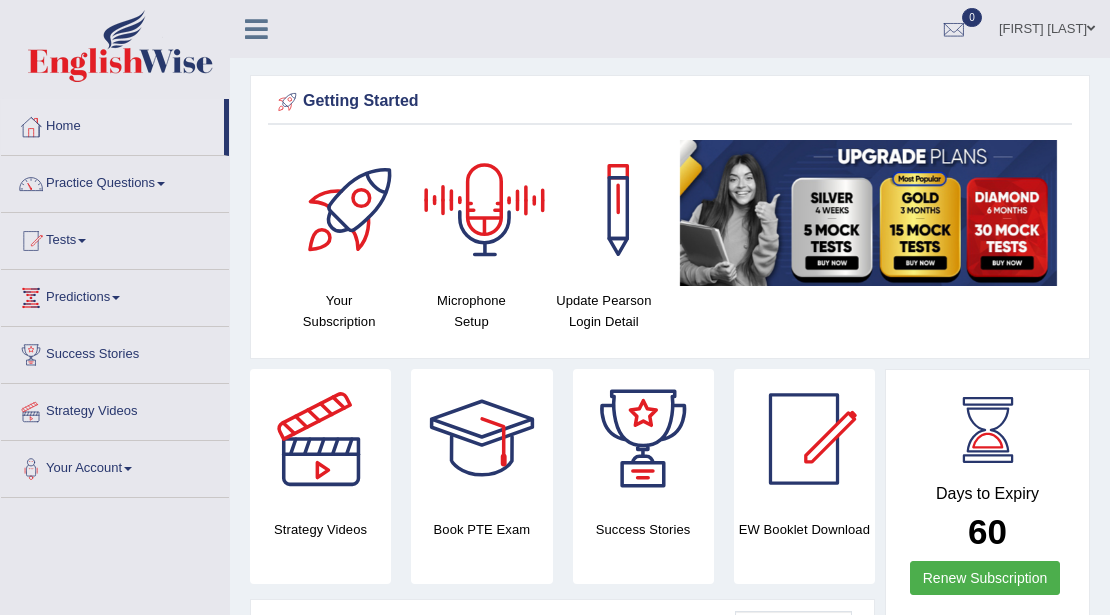 click on "Souvik Das Mahapatra" at bounding box center [1047, 26] 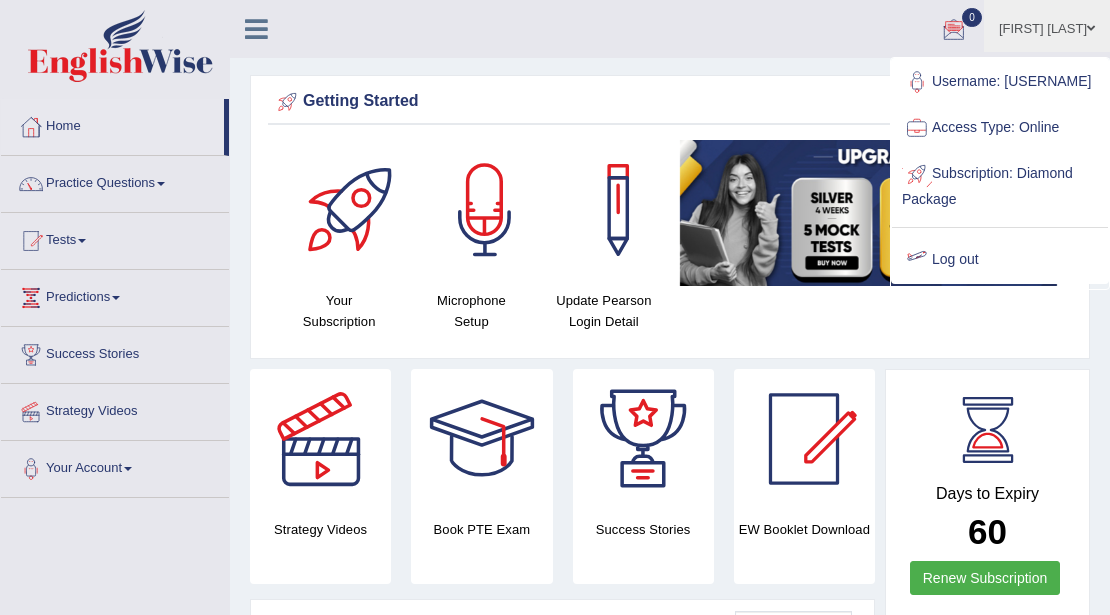 click on "Log out" at bounding box center (1000, 260) 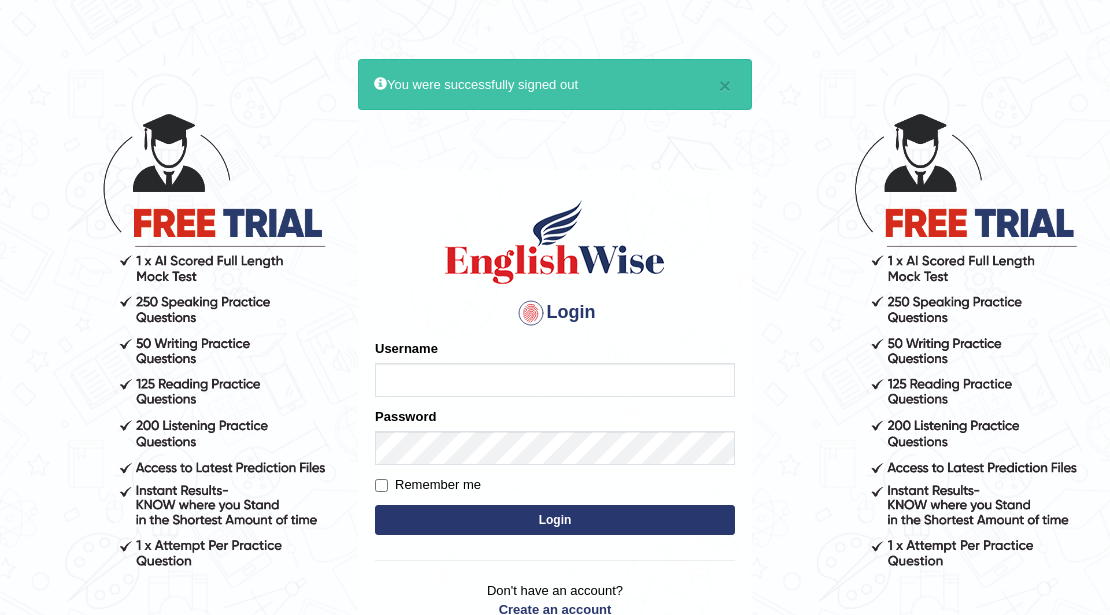 scroll, scrollTop: 0, scrollLeft: 0, axis: both 